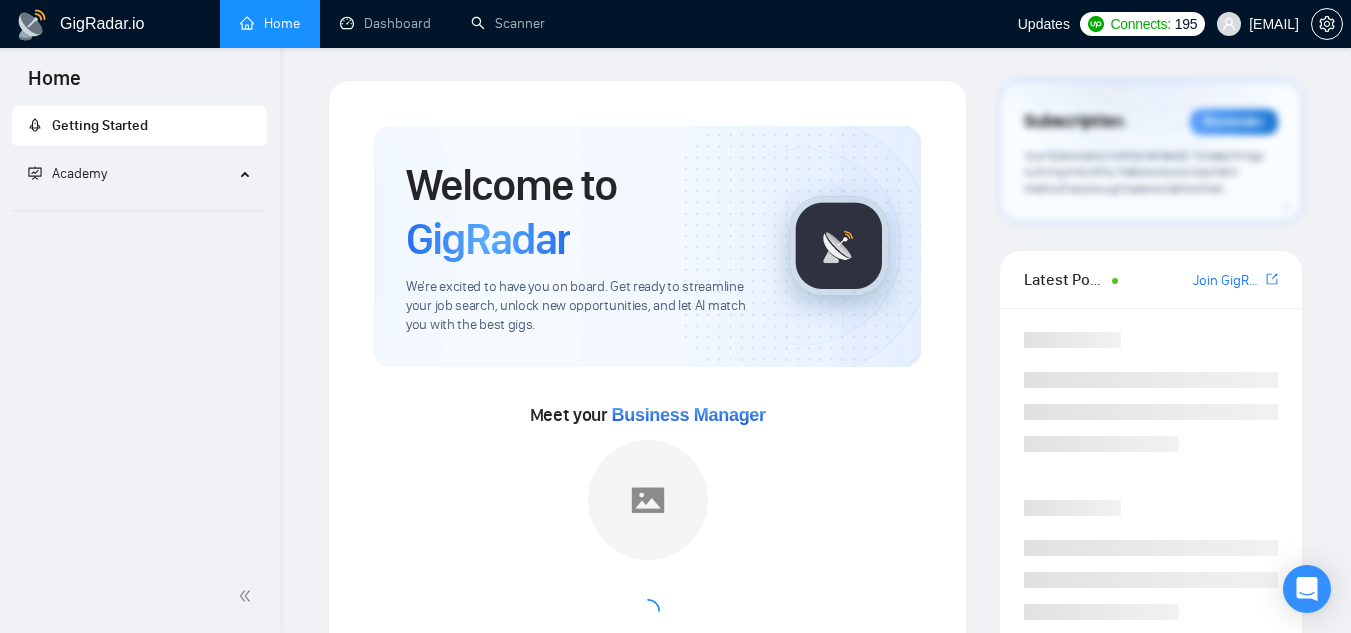 scroll, scrollTop: 0, scrollLeft: 0, axis: both 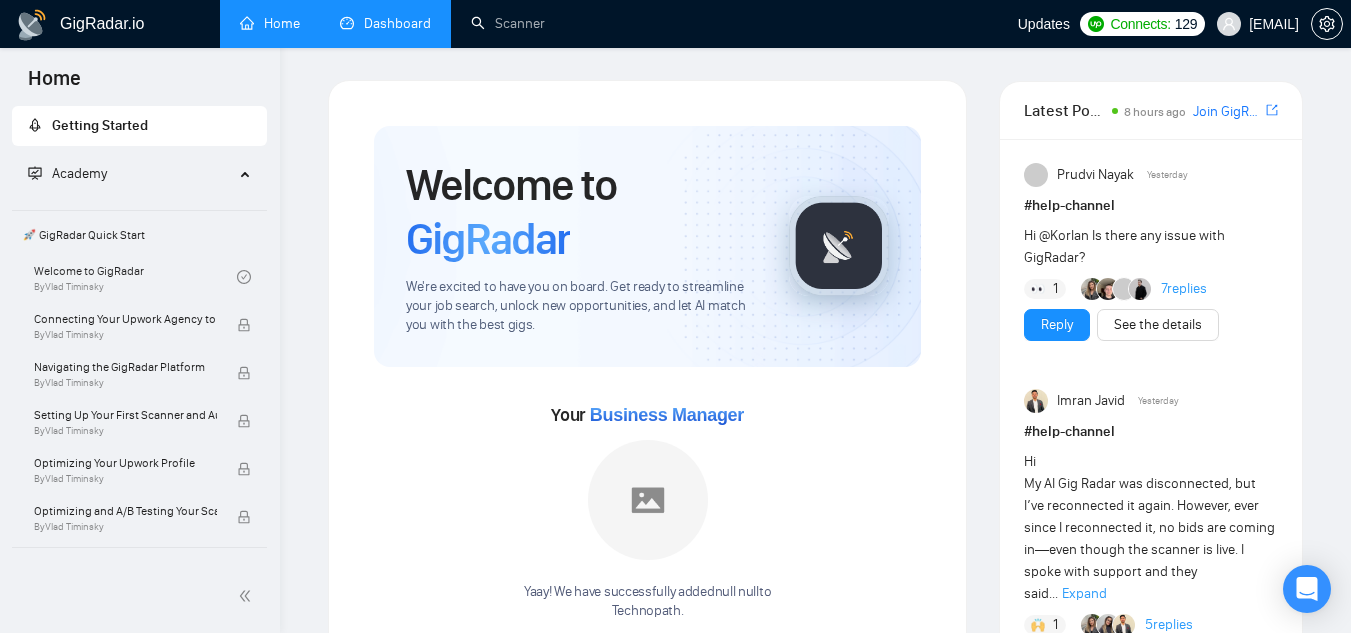 click on "Dashboard" at bounding box center (385, 23) 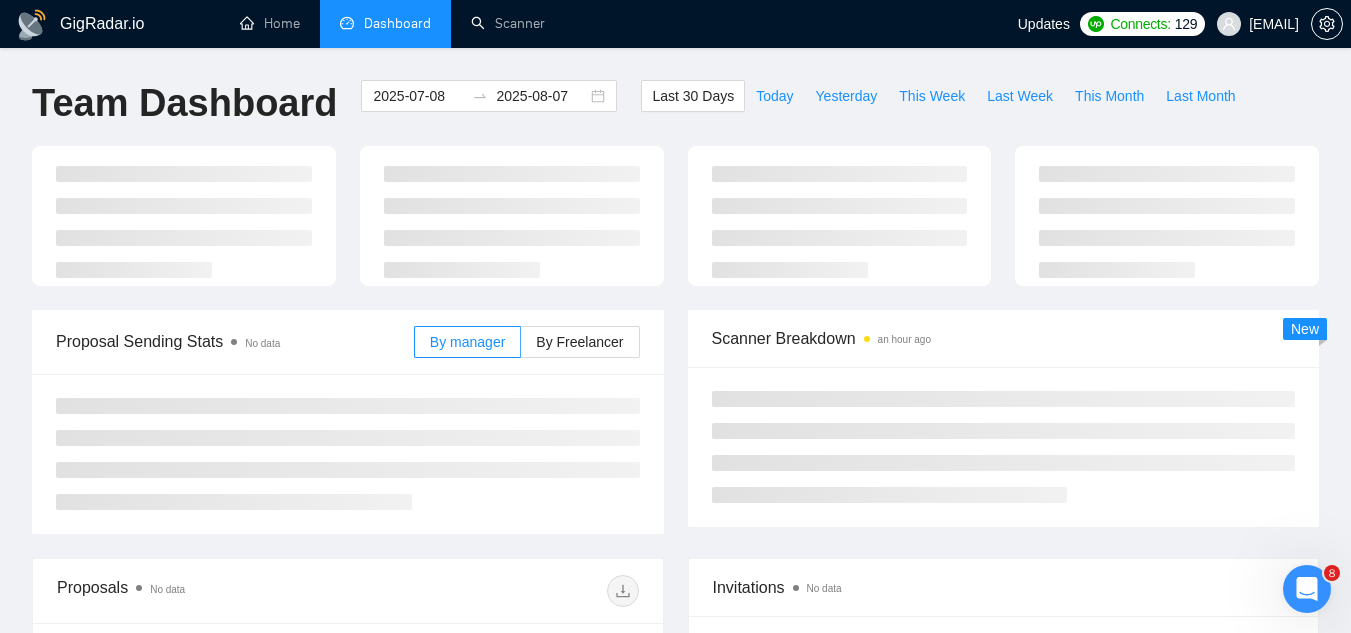 scroll, scrollTop: 0, scrollLeft: 0, axis: both 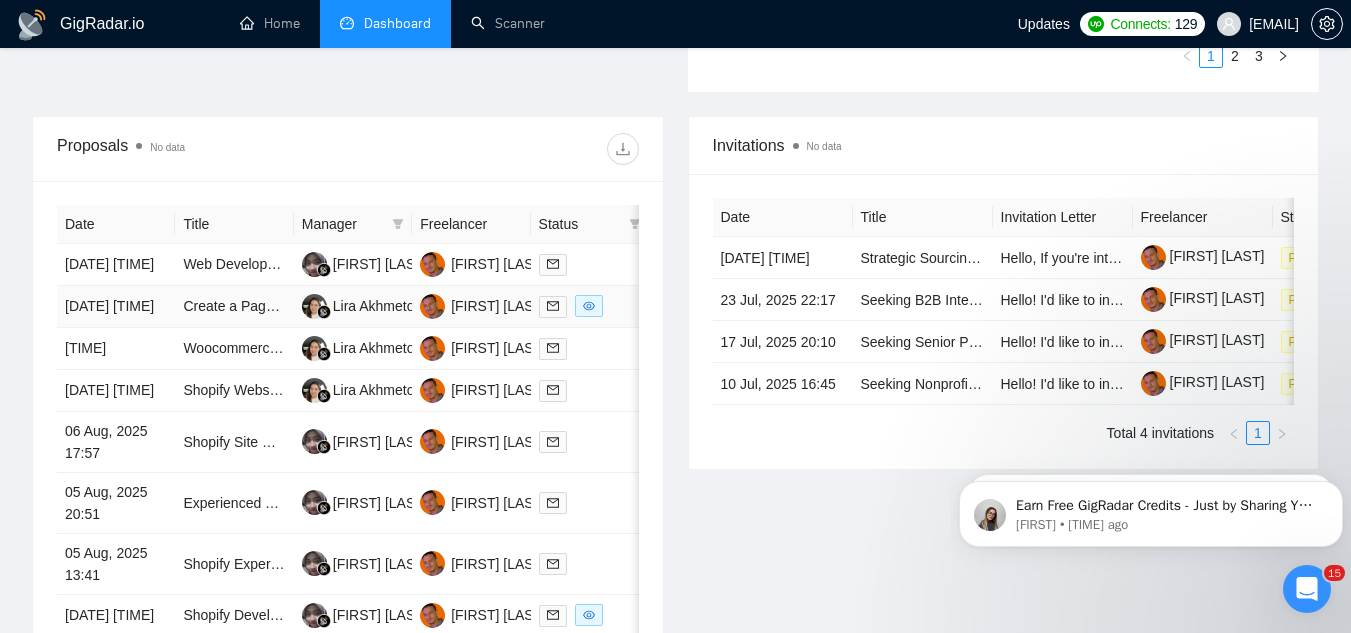 click on "Create a Page on Shopify" at bounding box center [234, 307] 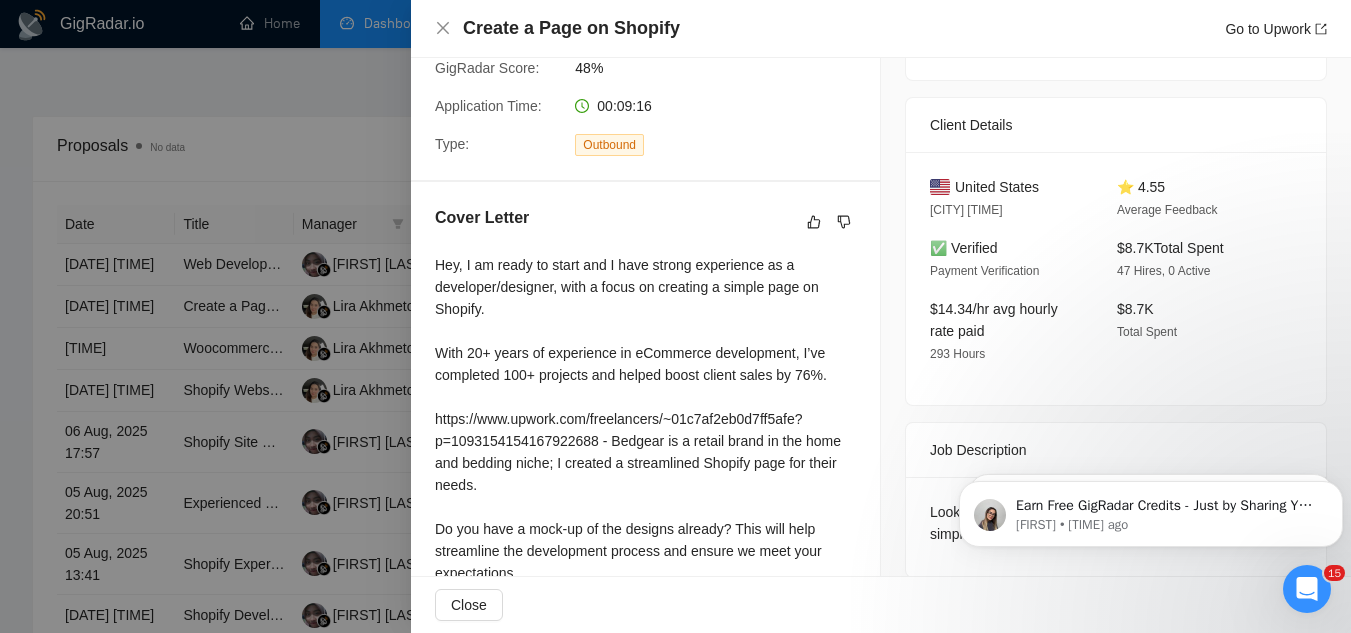 scroll, scrollTop: 483, scrollLeft: 0, axis: vertical 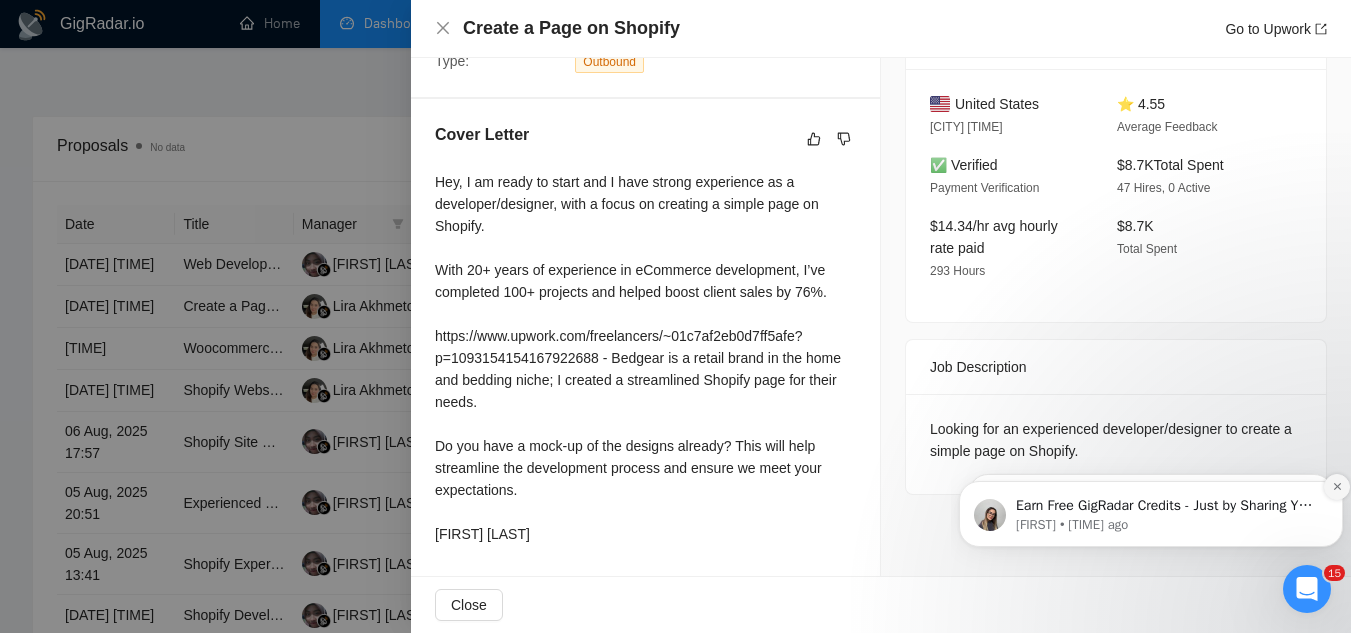 click at bounding box center (1337, 487) 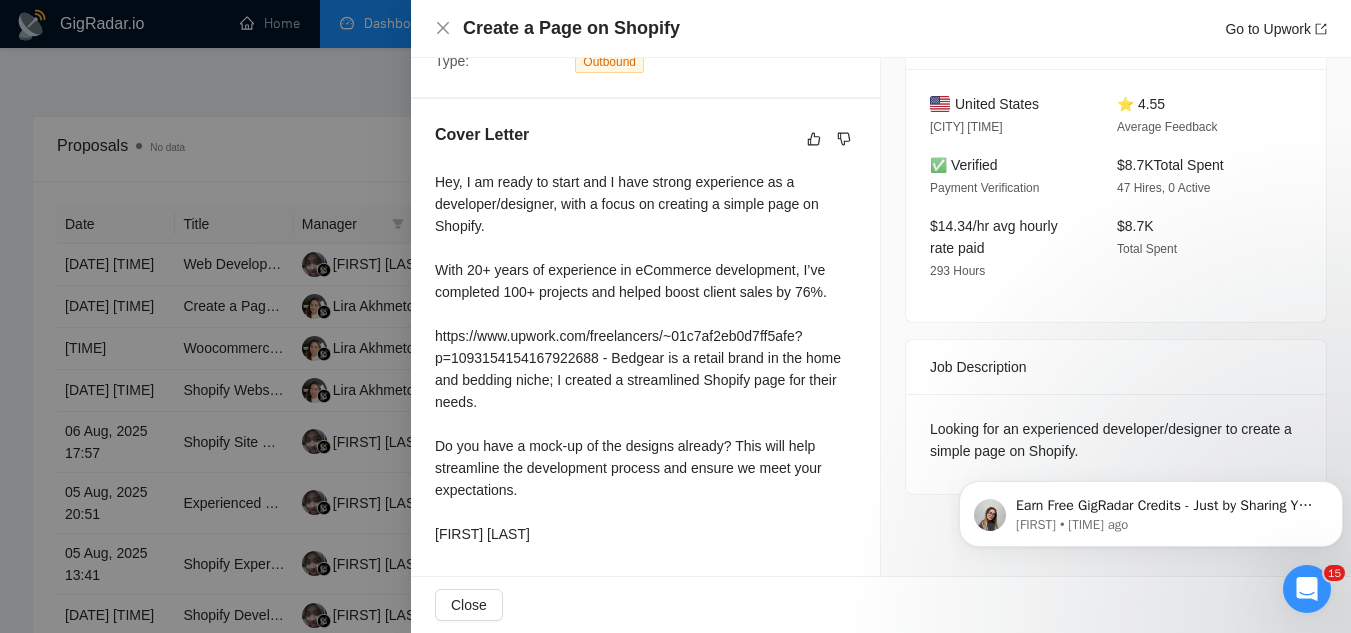click at bounding box center [1337, 487] 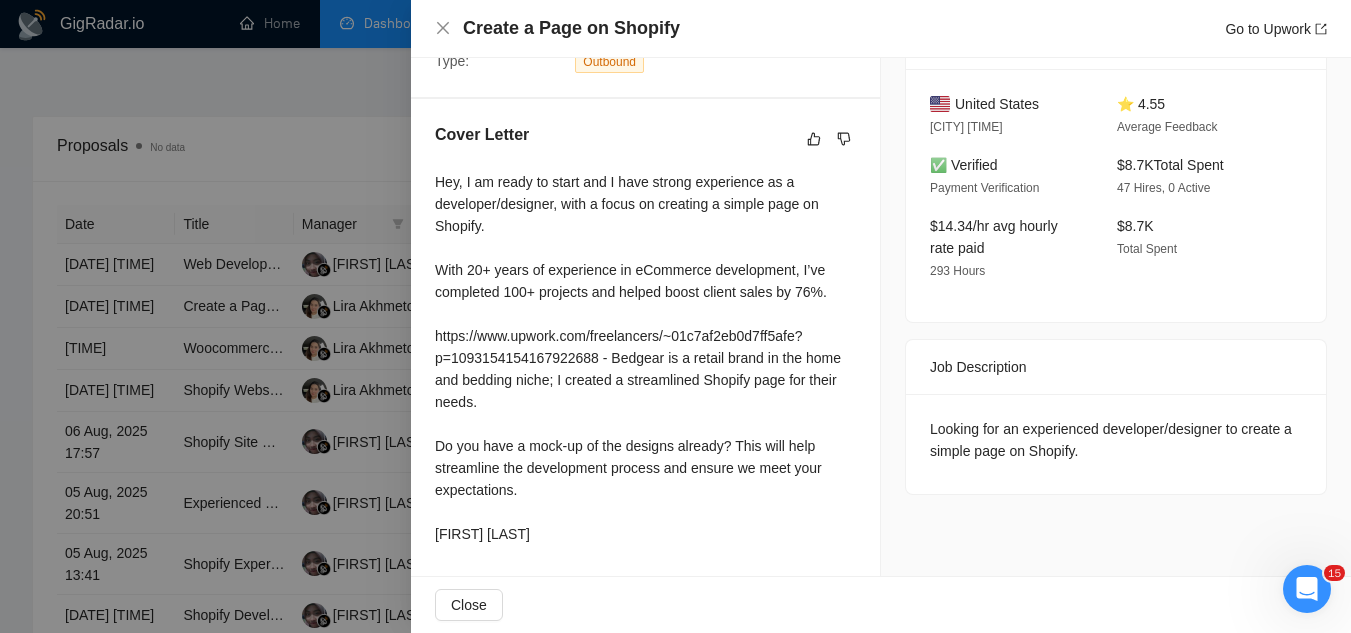click at bounding box center [675, 316] 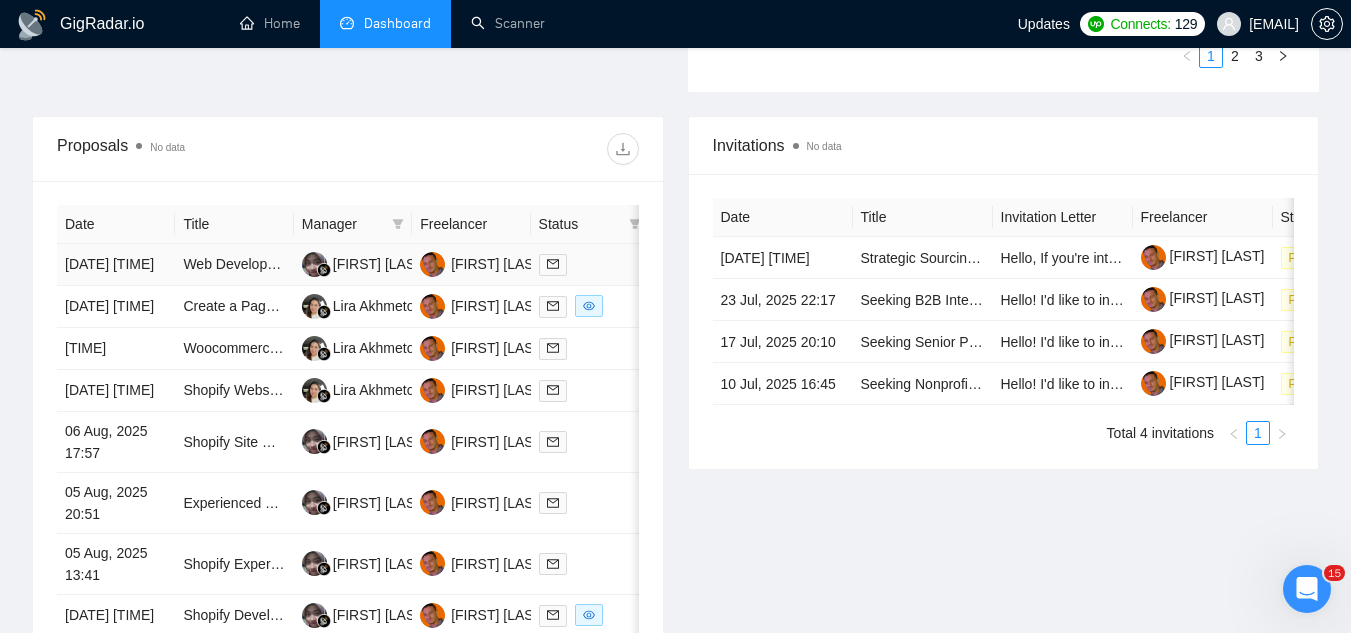 click on "Web Developer Needed for Custom Shopify + WordPress site (B2B Product Configurator)" at bounding box center (234, 265) 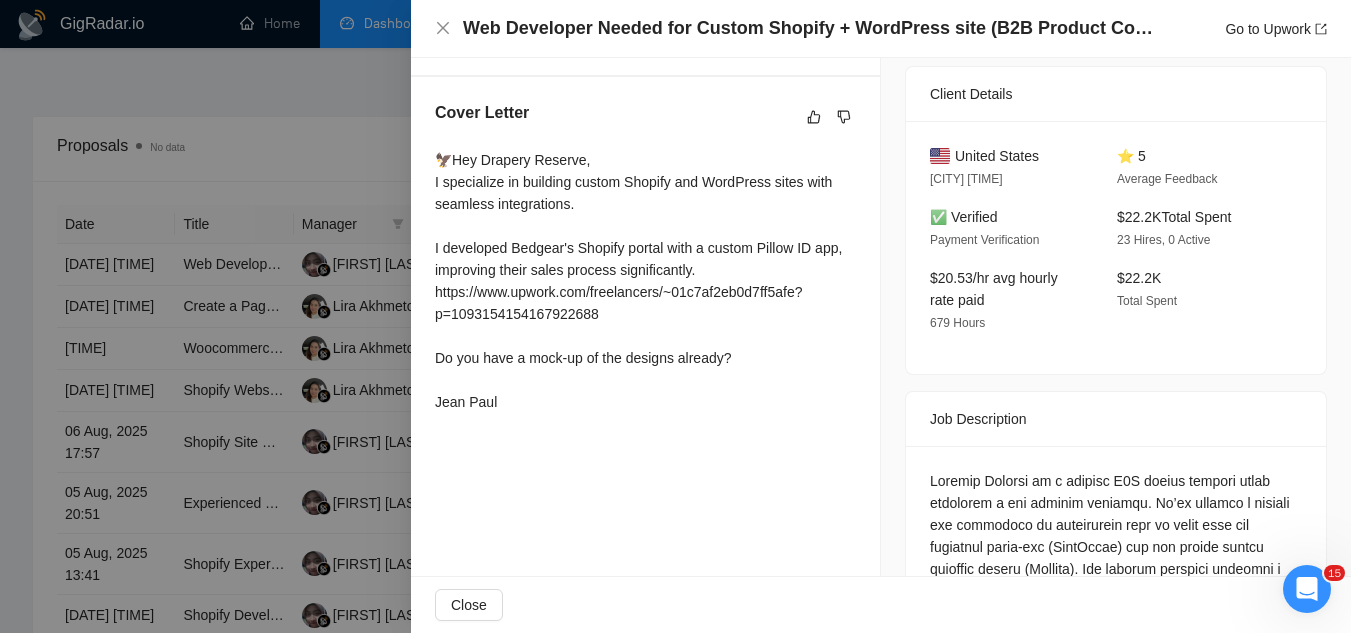click at bounding box center (675, 316) 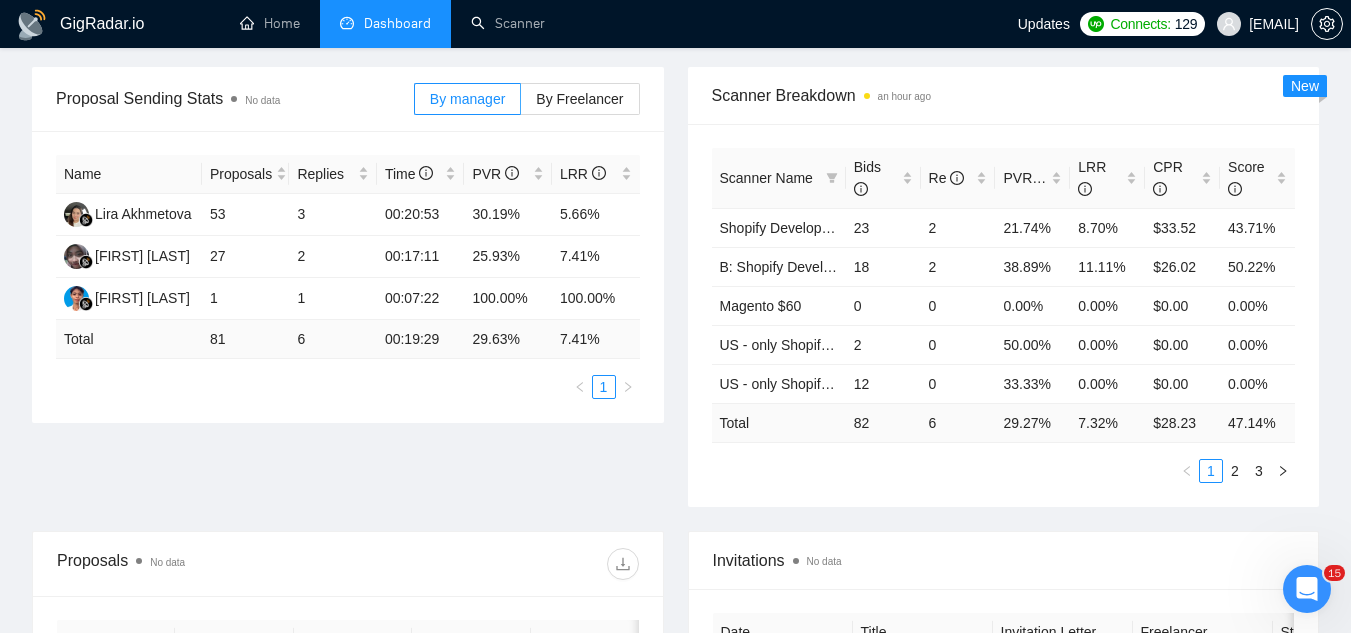 scroll, scrollTop: 0, scrollLeft: 0, axis: both 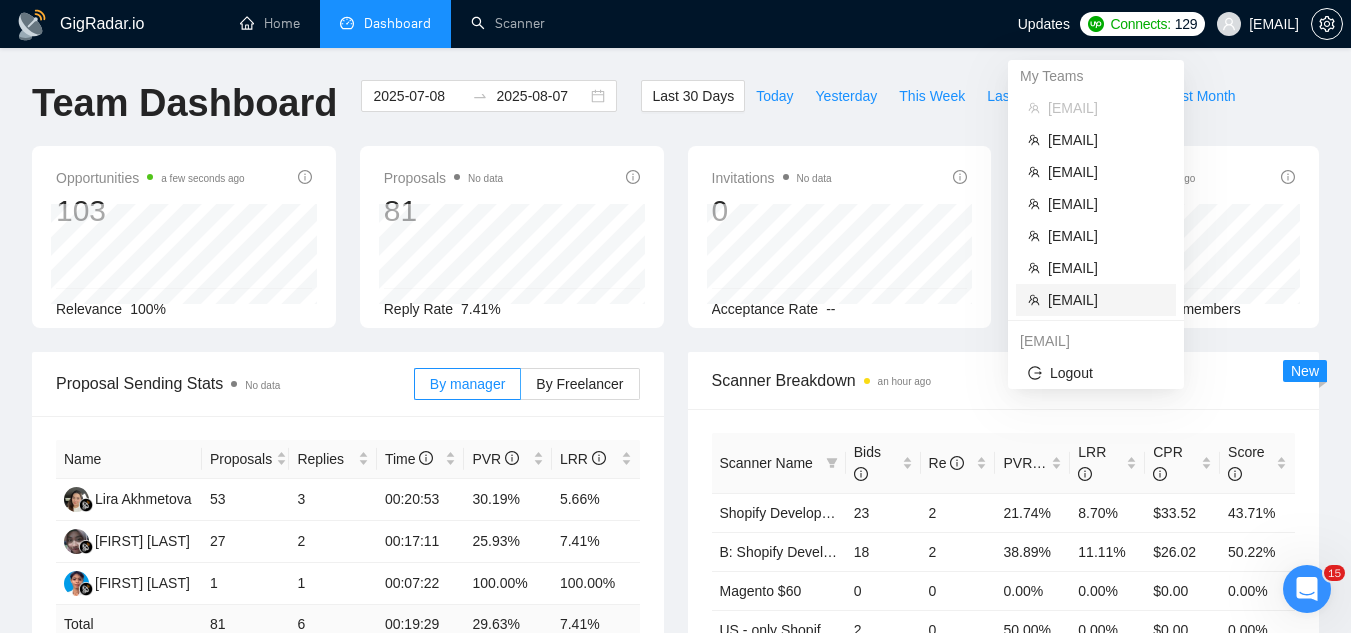 click on "[EMAIL]" at bounding box center (1106, 300) 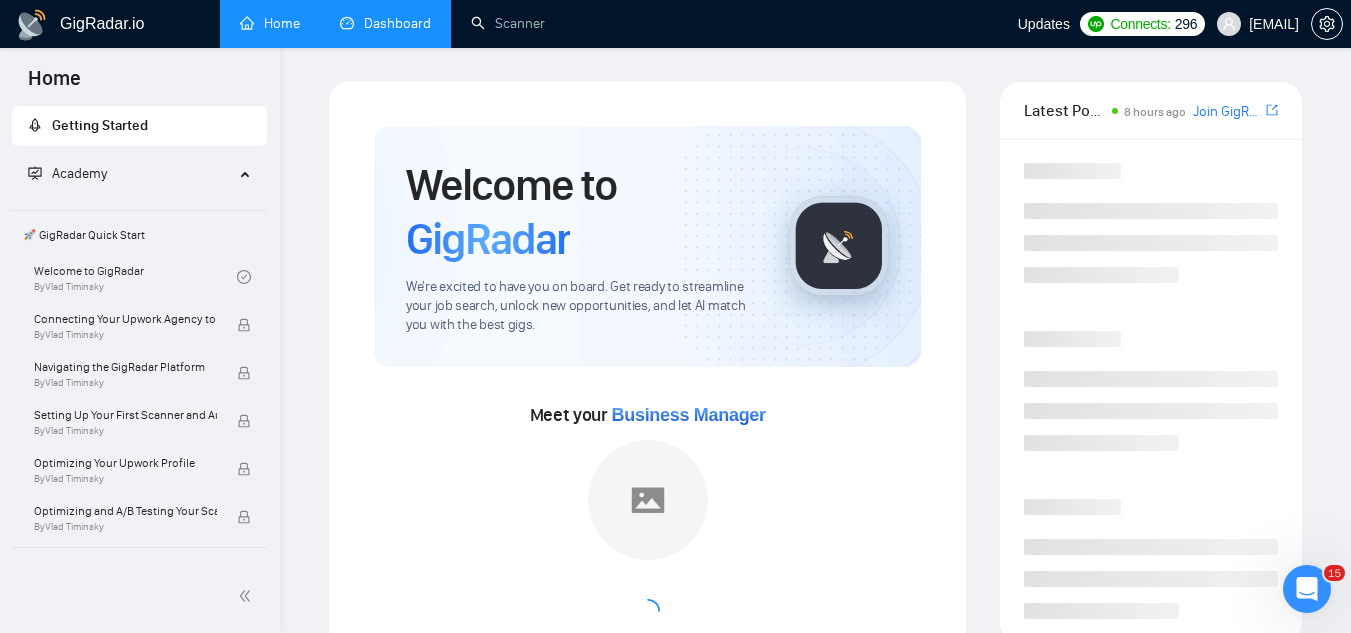click on "Dashboard" at bounding box center (385, 23) 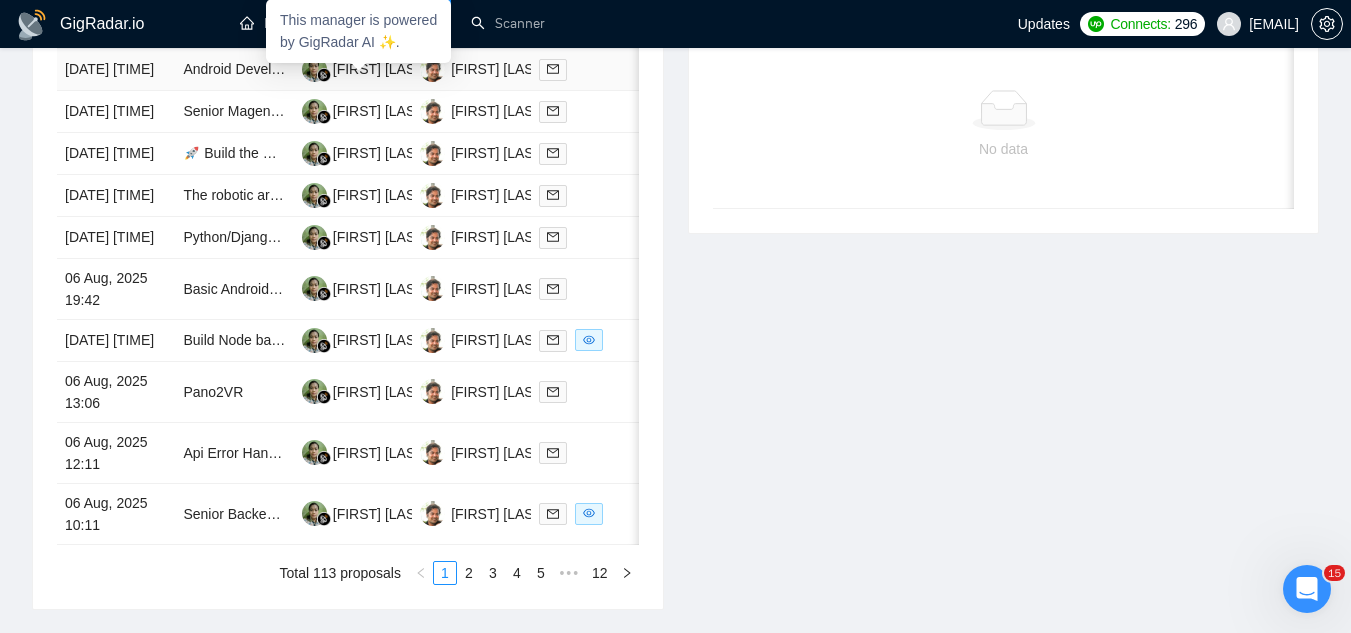 scroll, scrollTop: 1179, scrollLeft: 0, axis: vertical 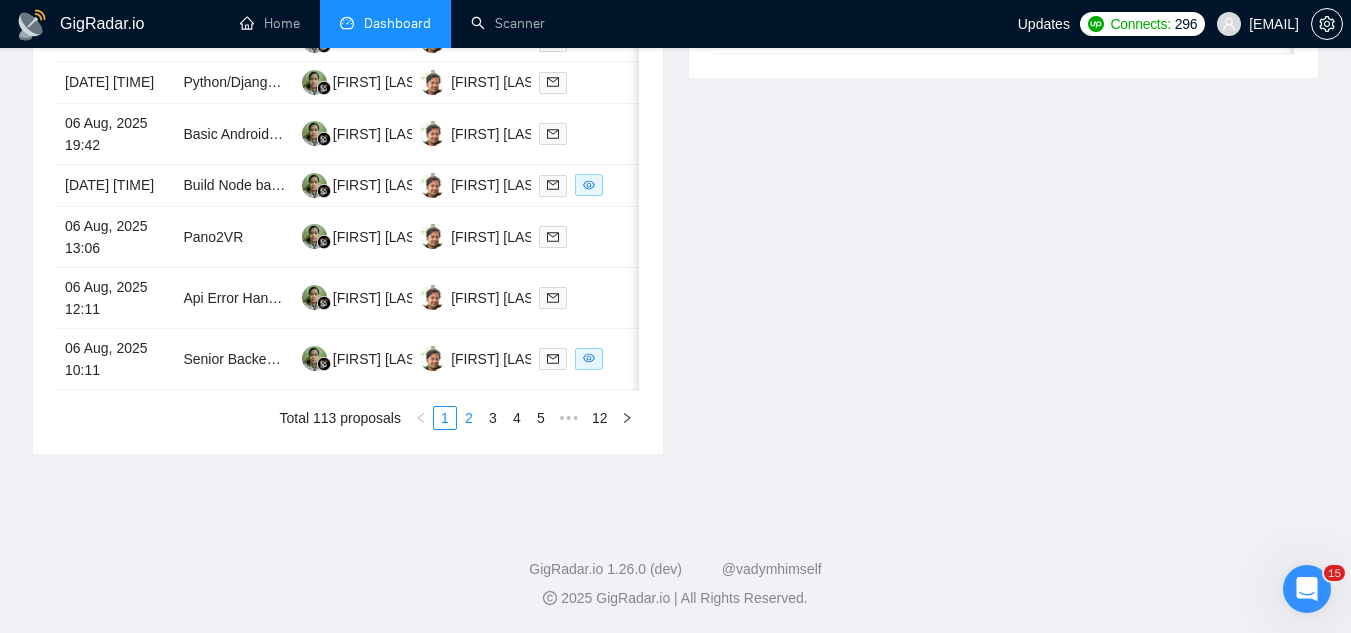 click on "2" at bounding box center (469, 418) 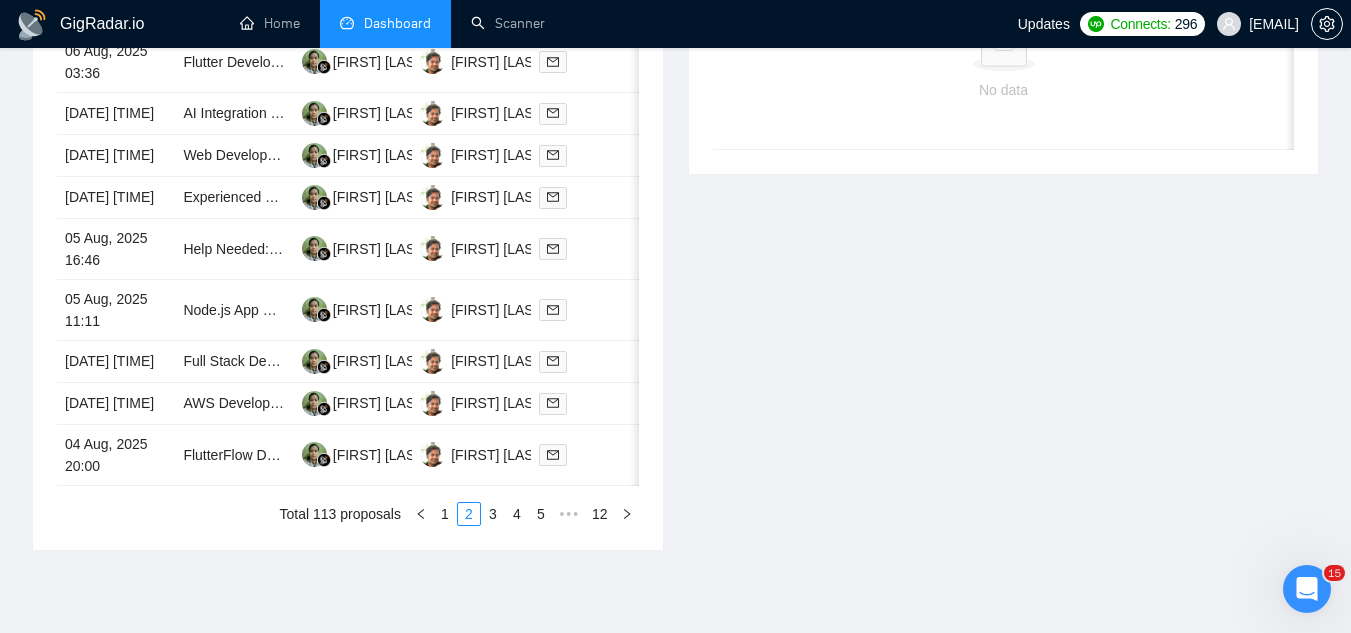 scroll, scrollTop: 1179, scrollLeft: 0, axis: vertical 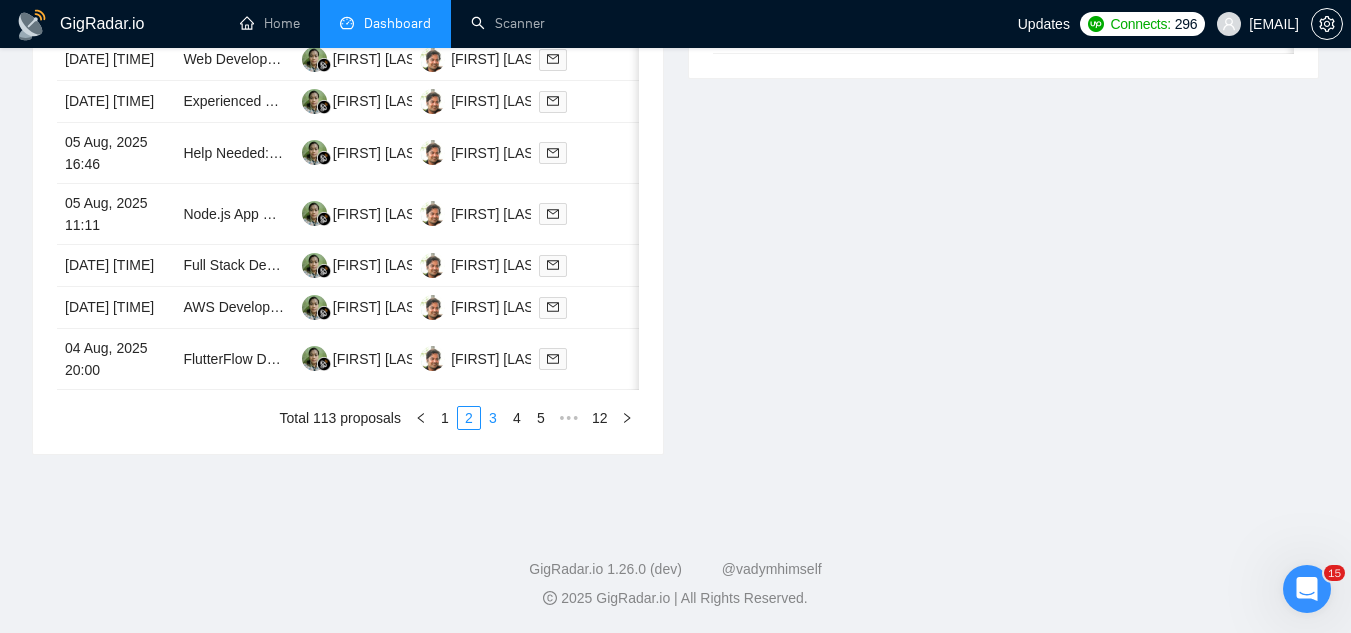 click on "3" at bounding box center [493, 418] 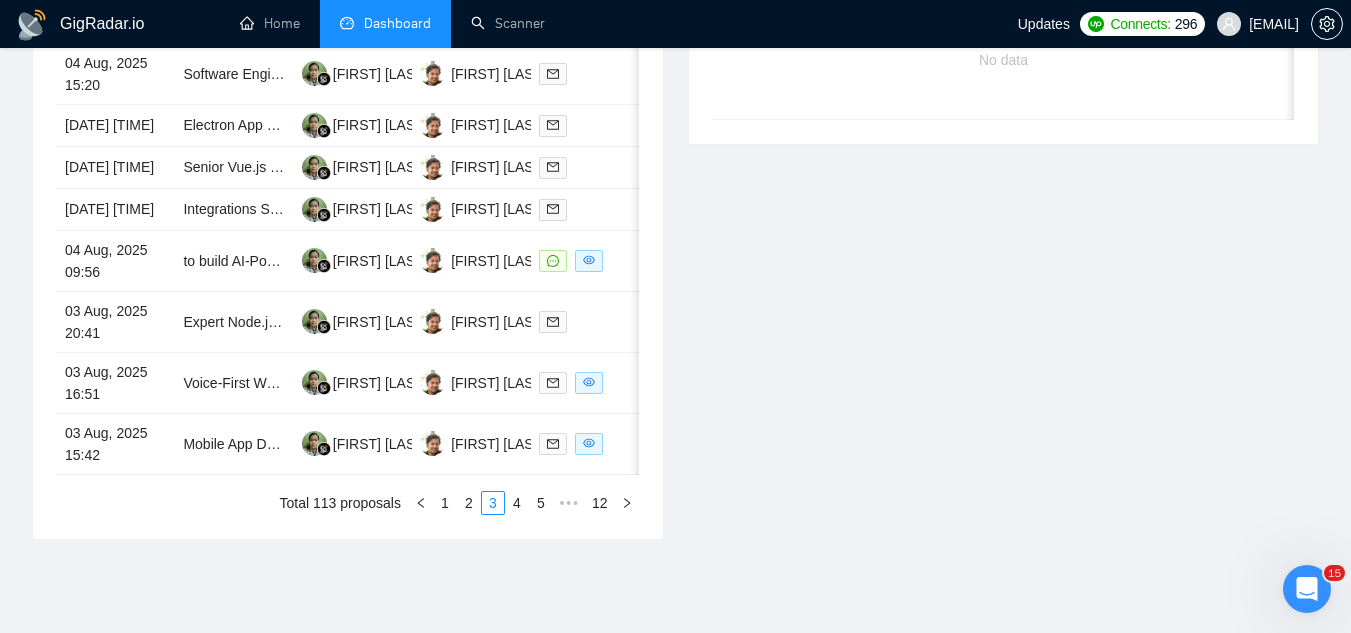 scroll, scrollTop: 979, scrollLeft: 0, axis: vertical 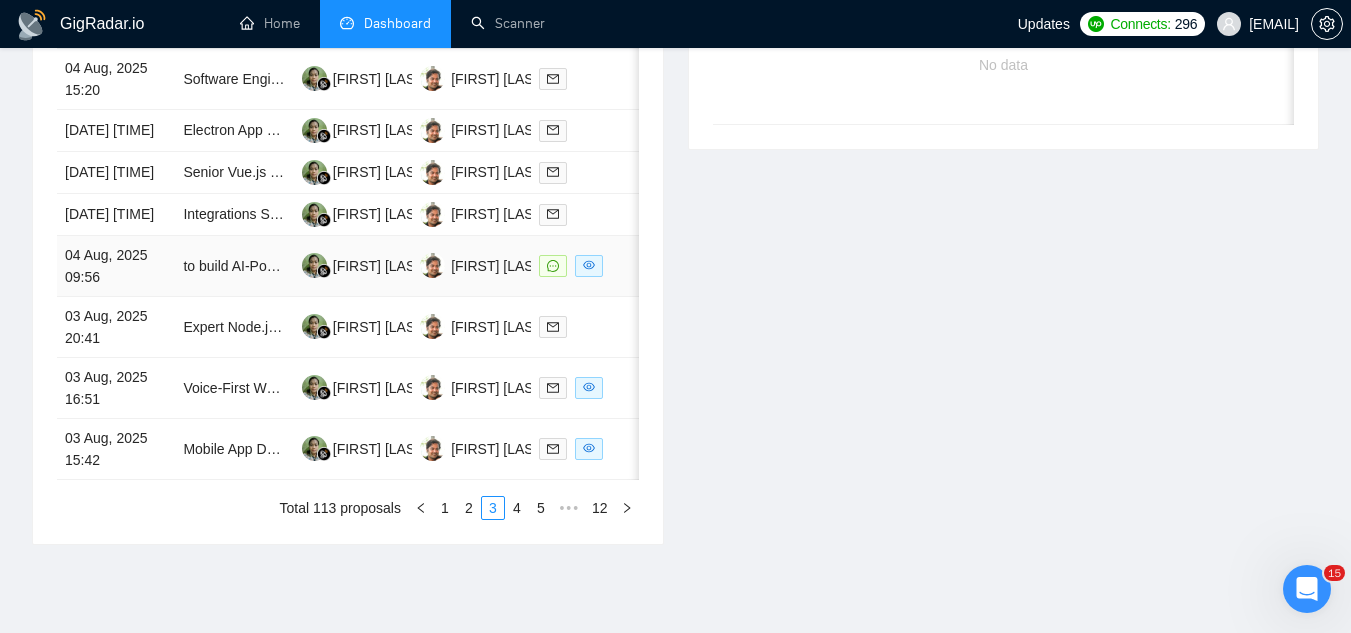 click on "to build AI-Powered Resume Platform & Job Tracker" at bounding box center (234, 266) 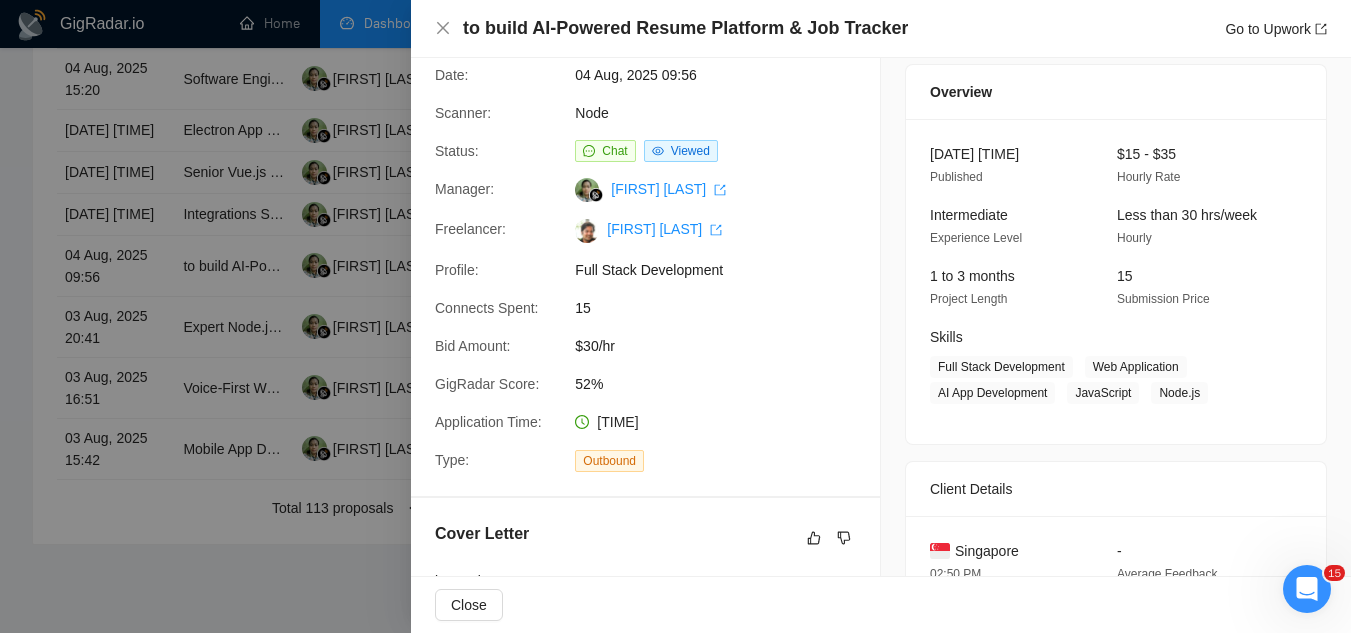 scroll, scrollTop: 0, scrollLeft: 0, axis: both 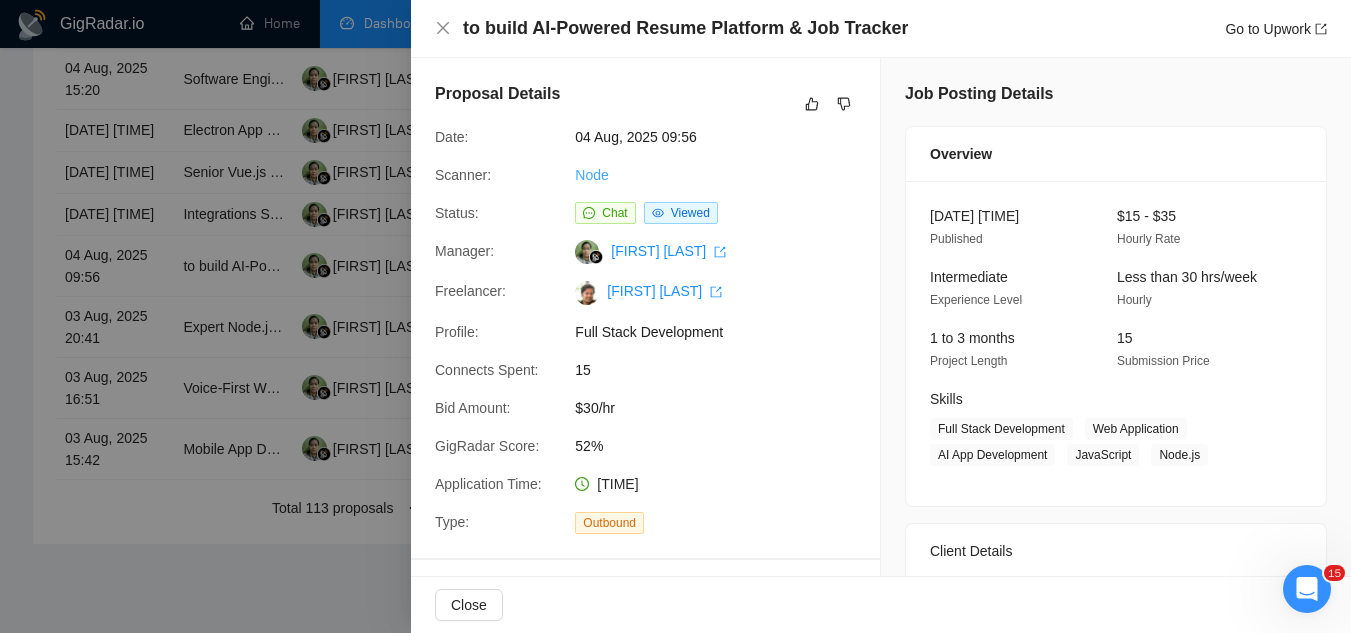 click on "Node" at bounding box center [591, 175] 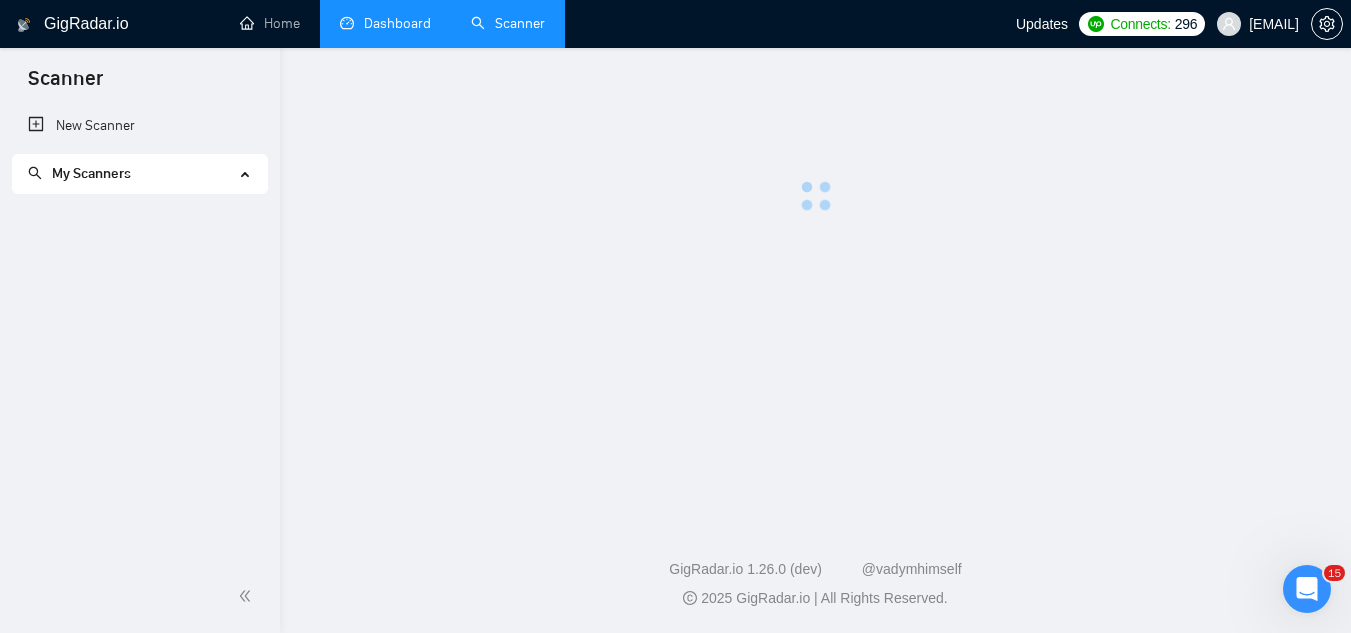 scroll, scrollTop: 0, scrollLeft: 0, axis: both 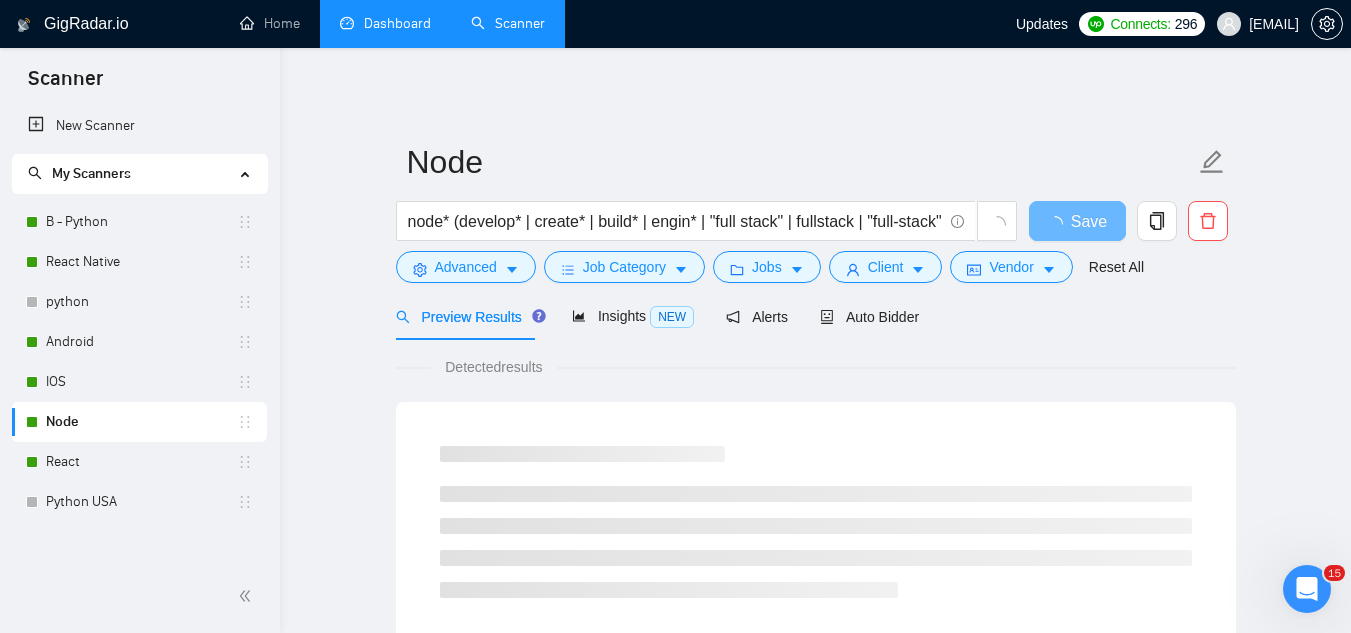 click on "Dashboard" at bounding box center [385, 23] 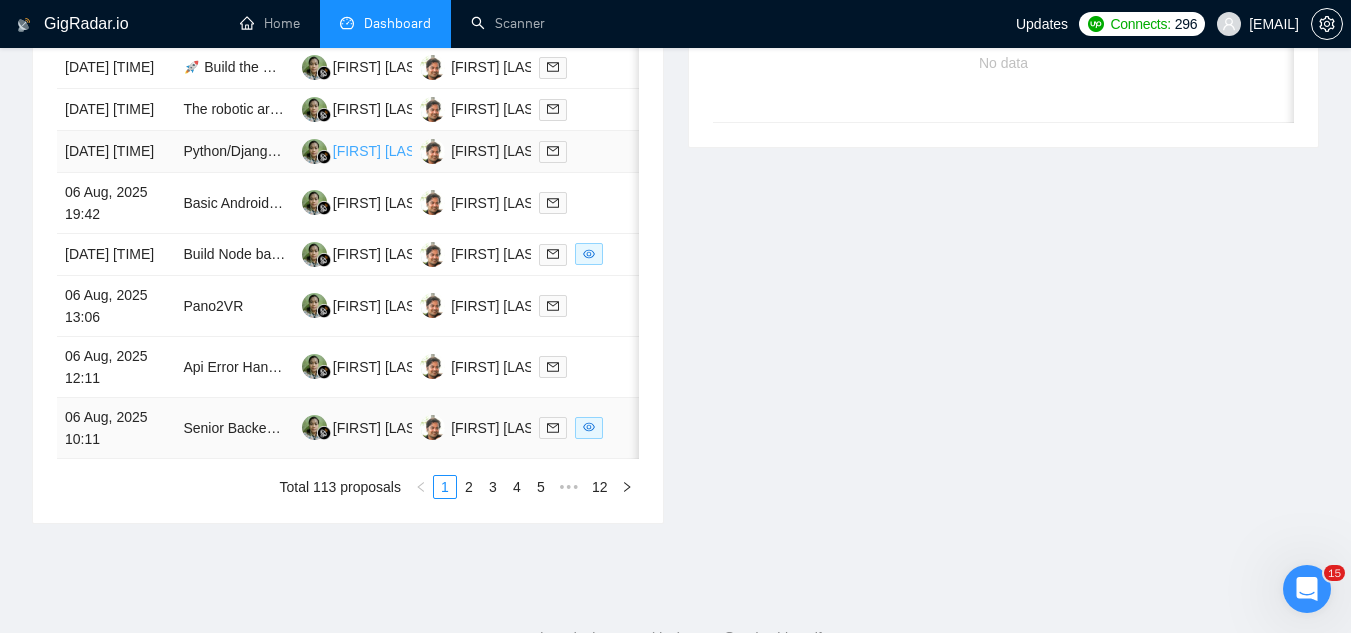 scroll, scrollTop: 1179, scrollLeft: 0, axis: vertical 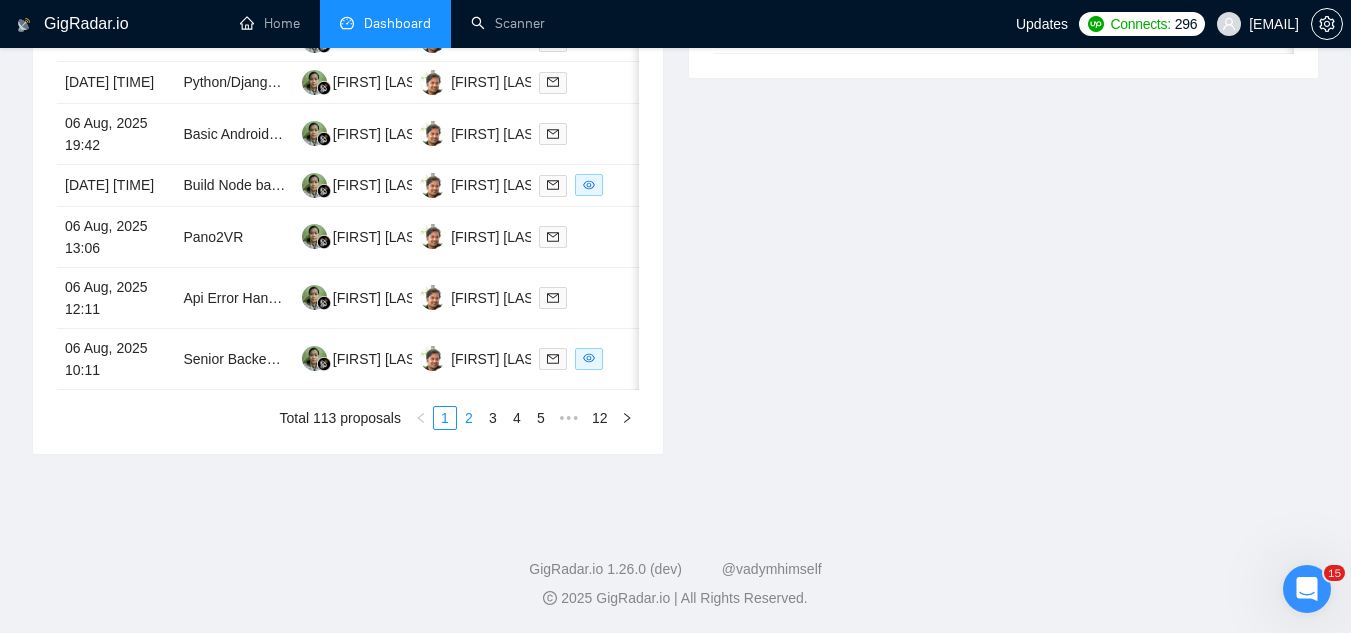 click on "2" at bounding box center (469, 418) 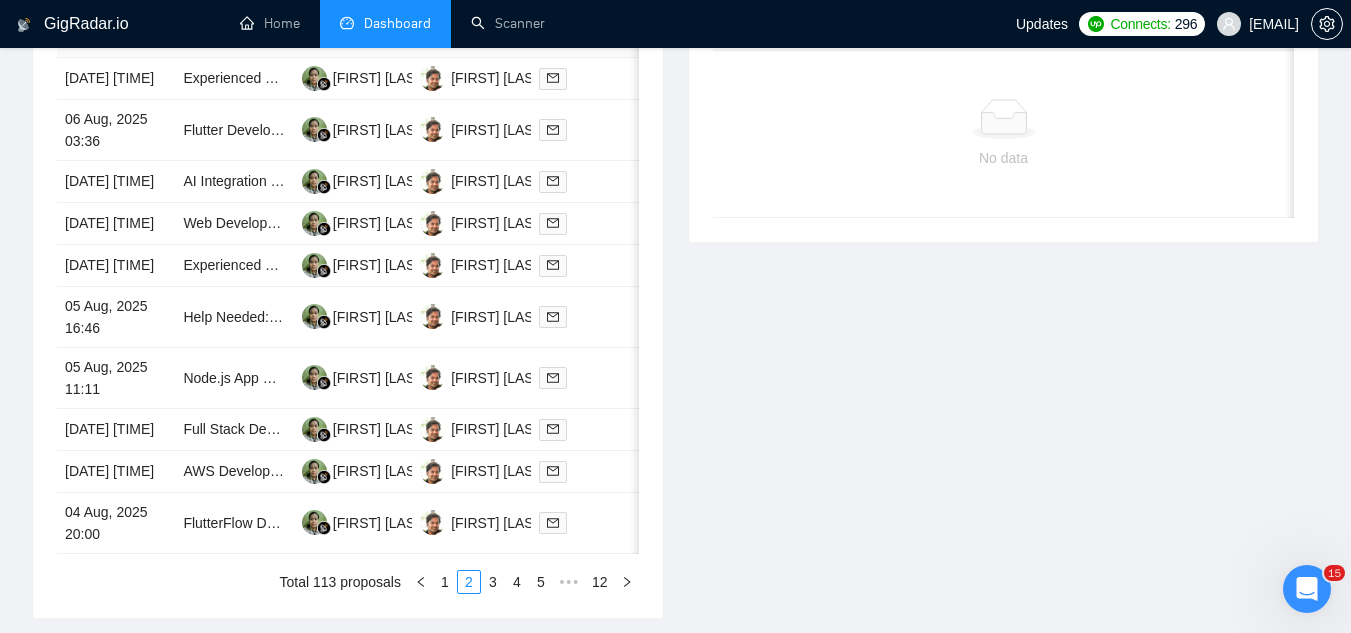 scroll, scrollTop: 1179, scrollLeft: 0, axis: vertical 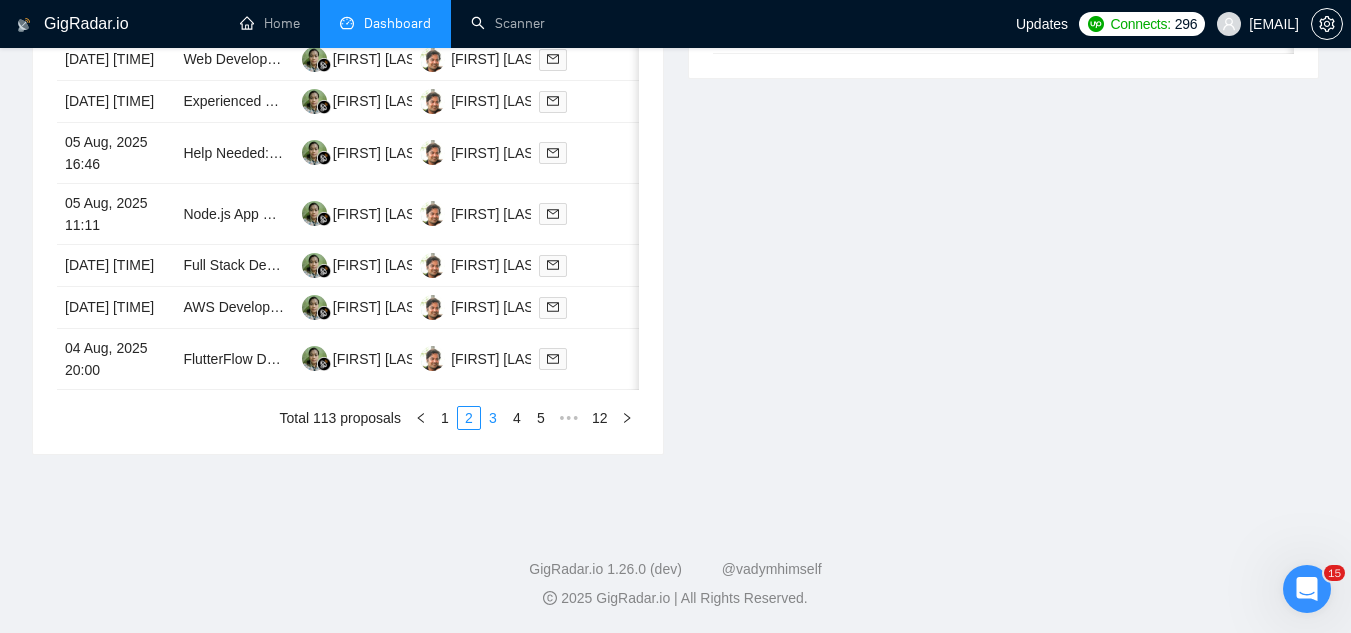 click on "3" at bounding box center [493, 418] 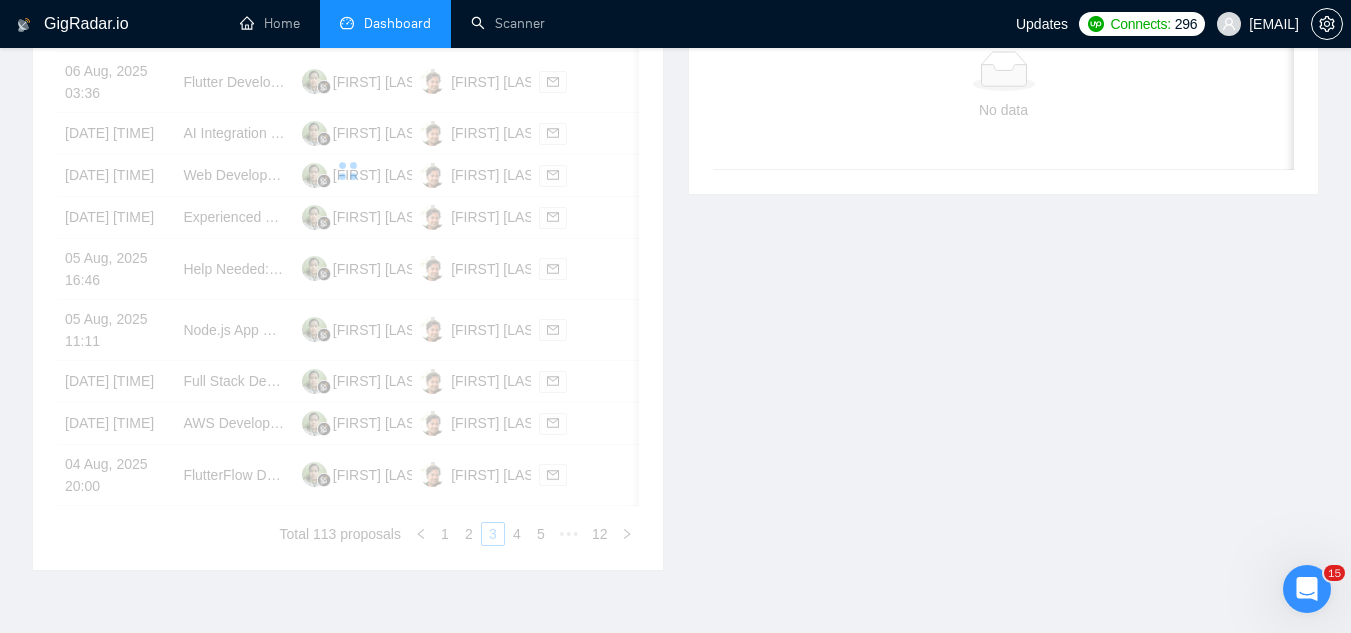 scroll, scrollTop: 879, scrollLeft: 0, axis: vertical 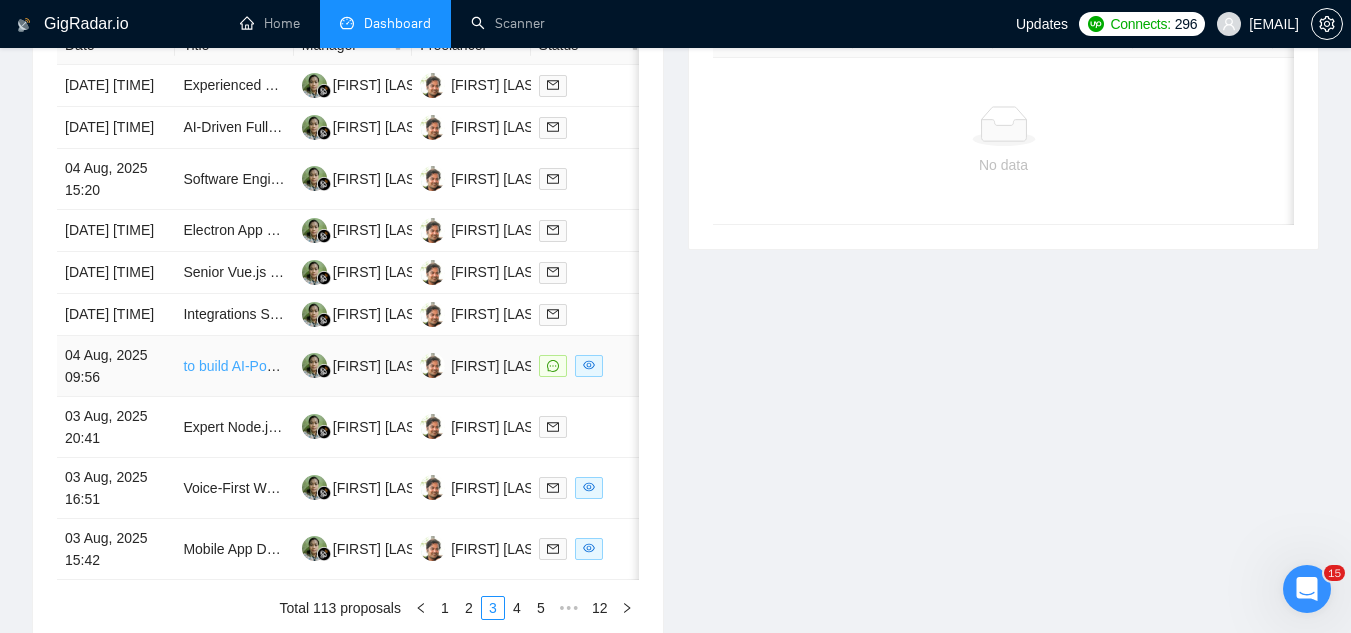 click on "to build AI-Powered Resume Platform & Job Tracker" at bounding box center [345, 366] 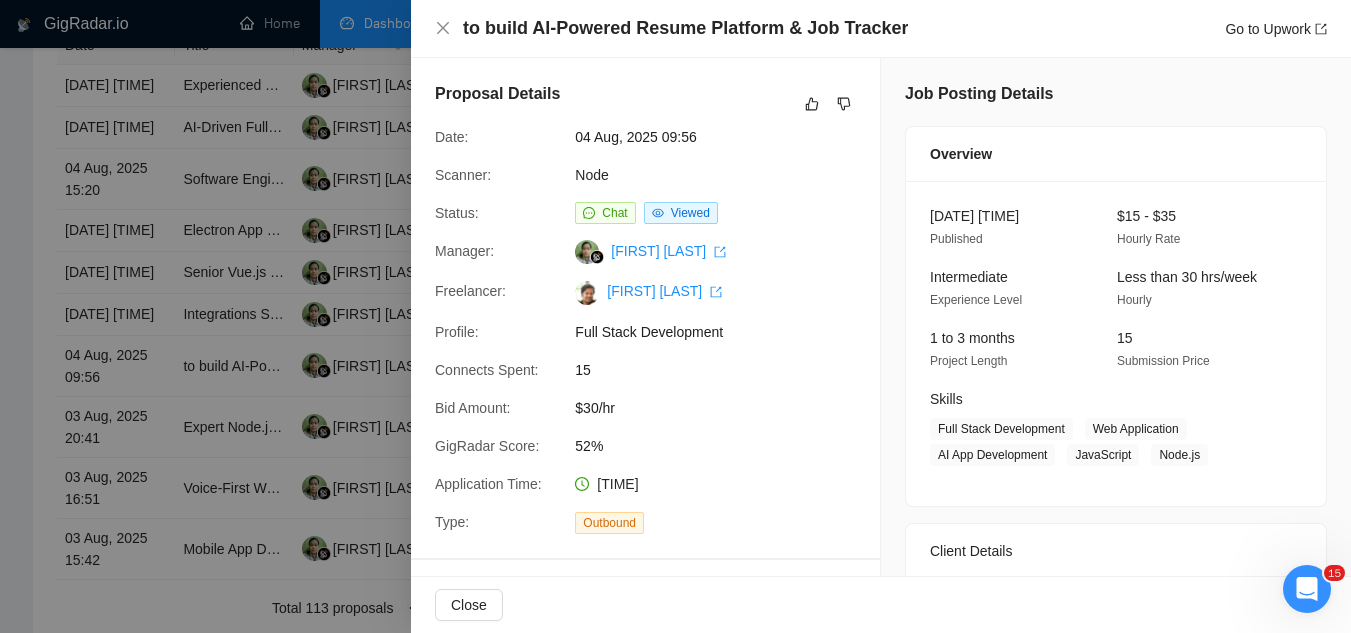 click at bounding box center (675, 316) 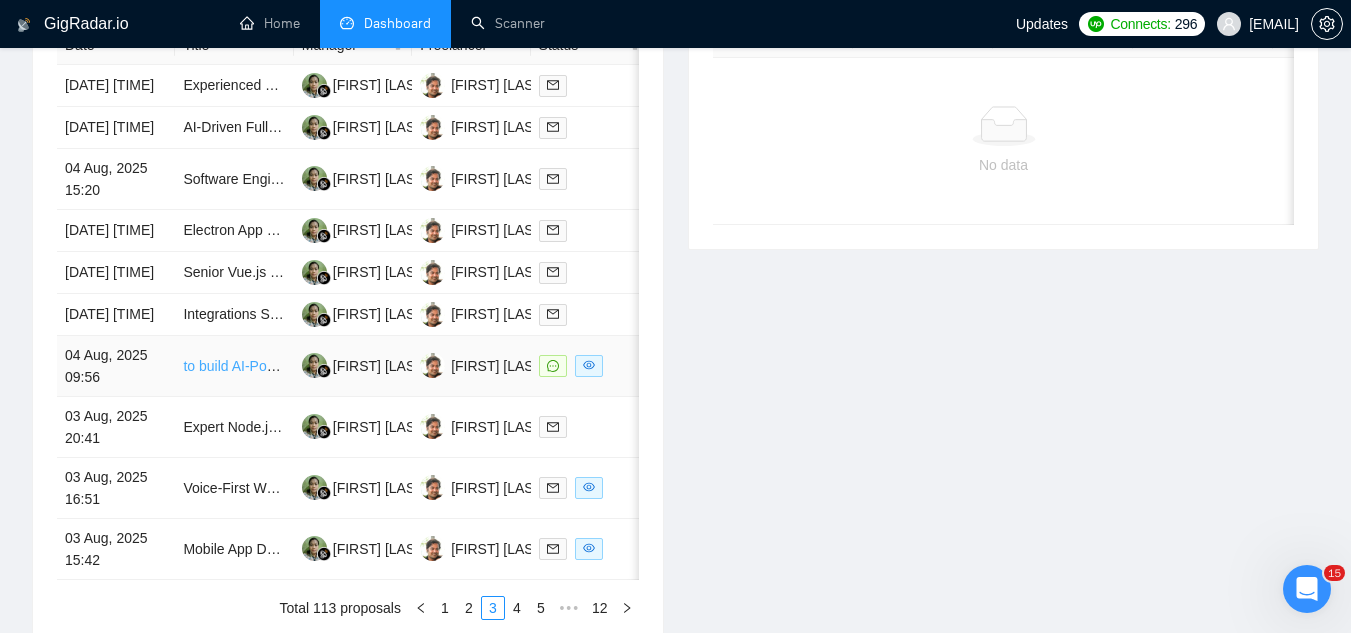 click on "to build AI-Powered Resume Platform & Job Tracker" at bounding box center [345, 366] 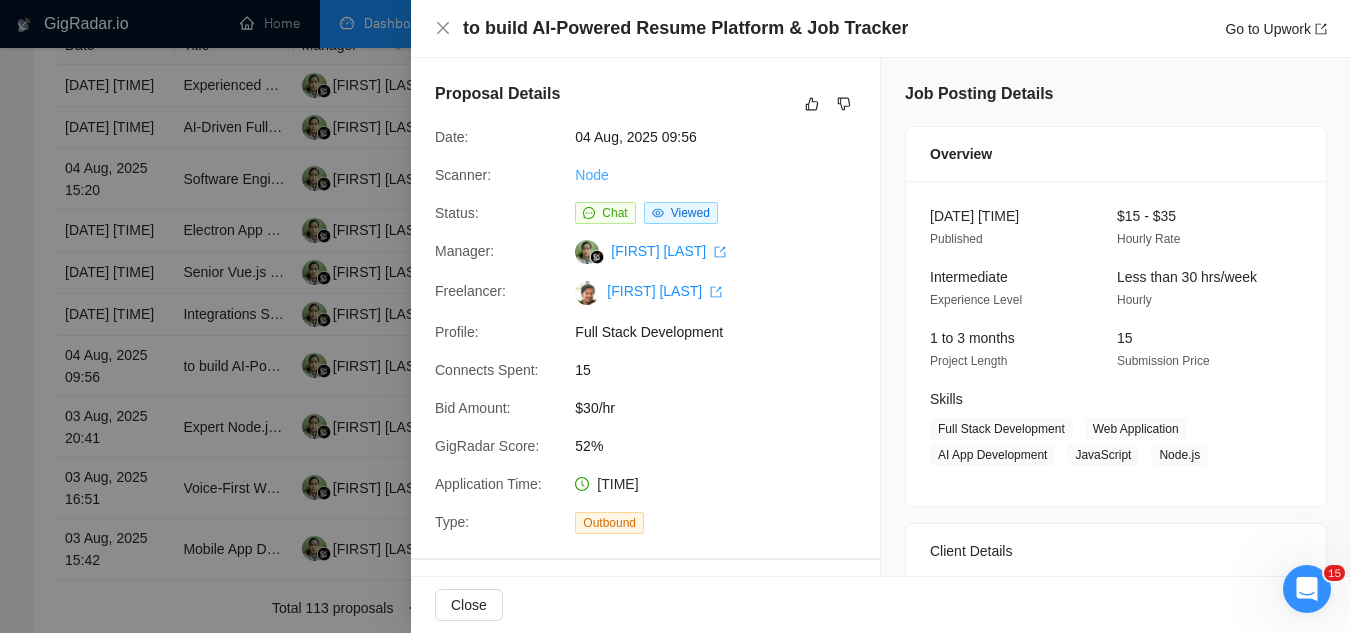 click on "Node" at bounding box center (591, 175) 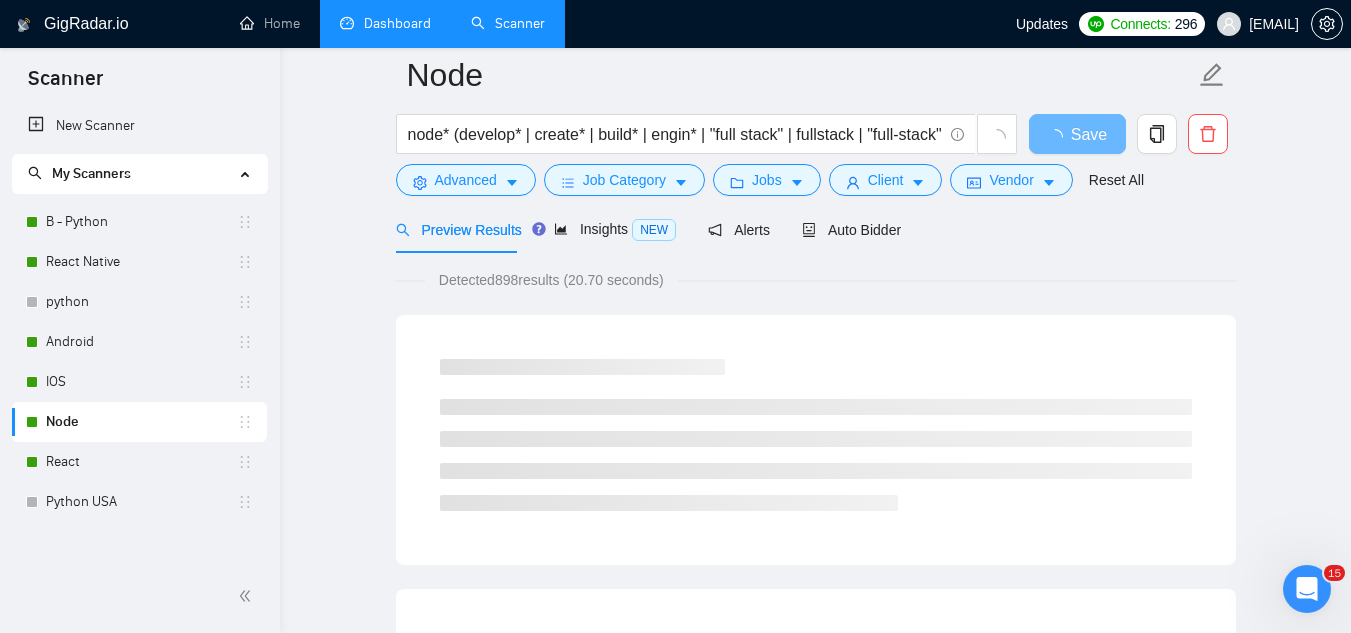 scroll, scrollTop: 0, scrollLeft: 0, axis: both 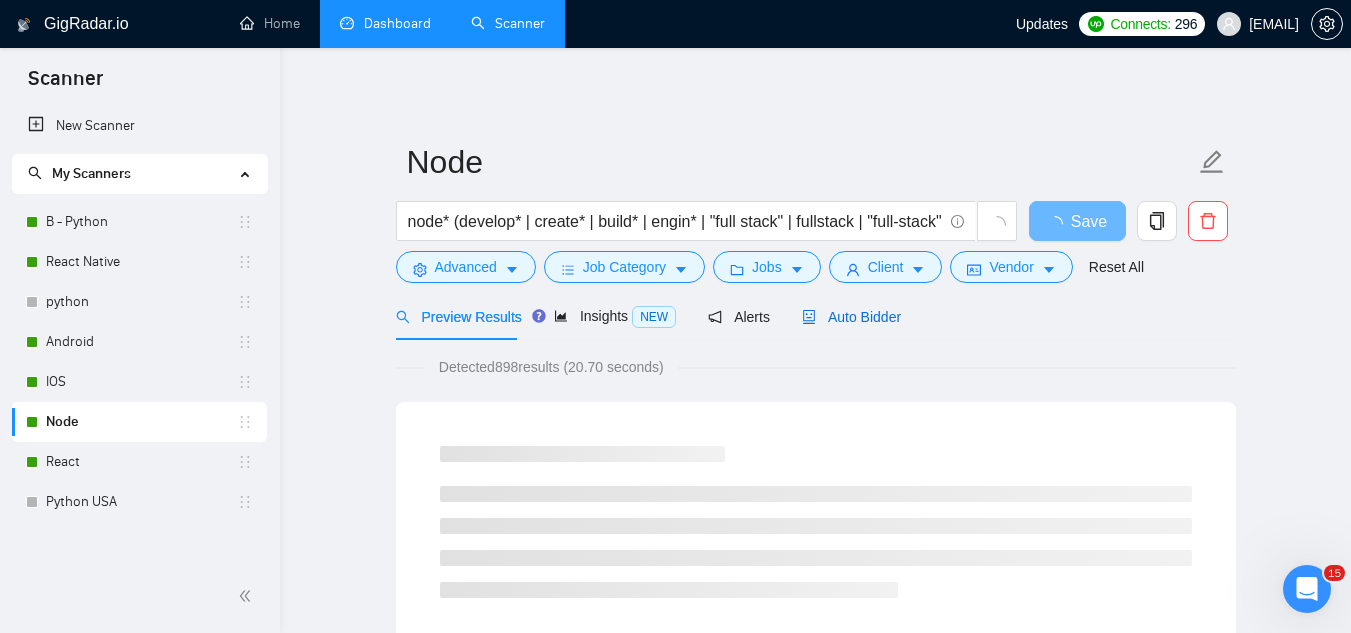 click on "Auto Bidder" at bounding box center [851, 317] 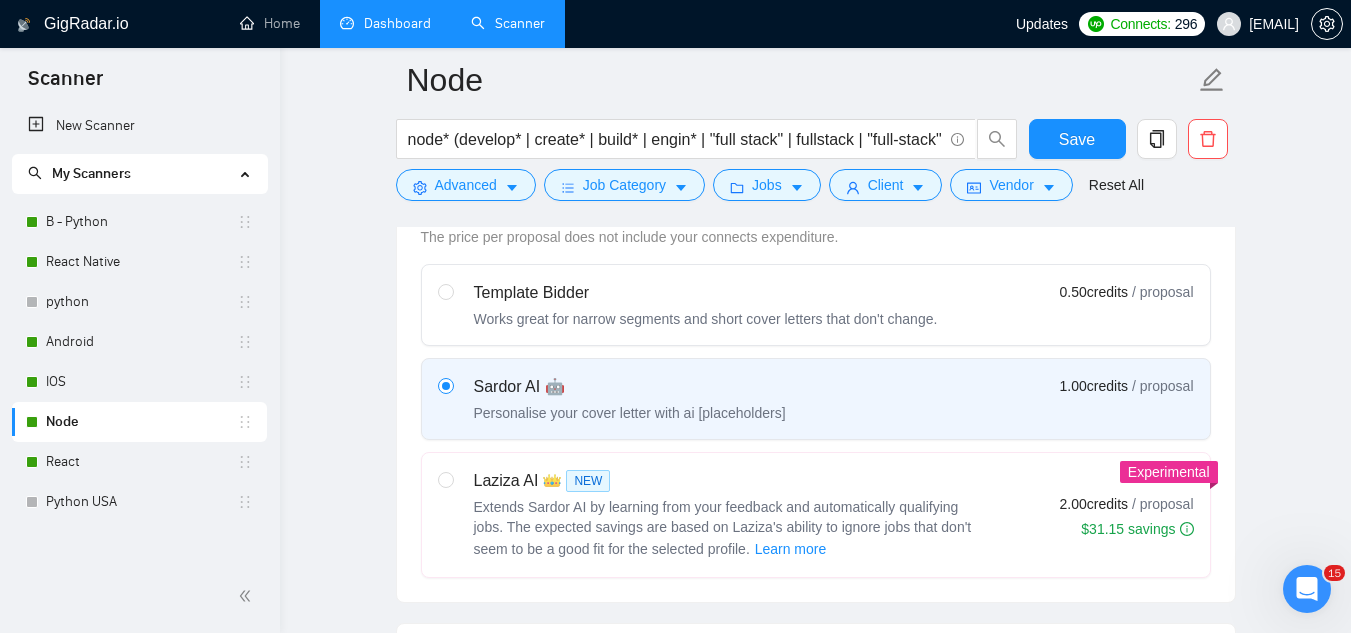 scroll, scrollTop: 400, scrollLeft: 0, axis: vertical 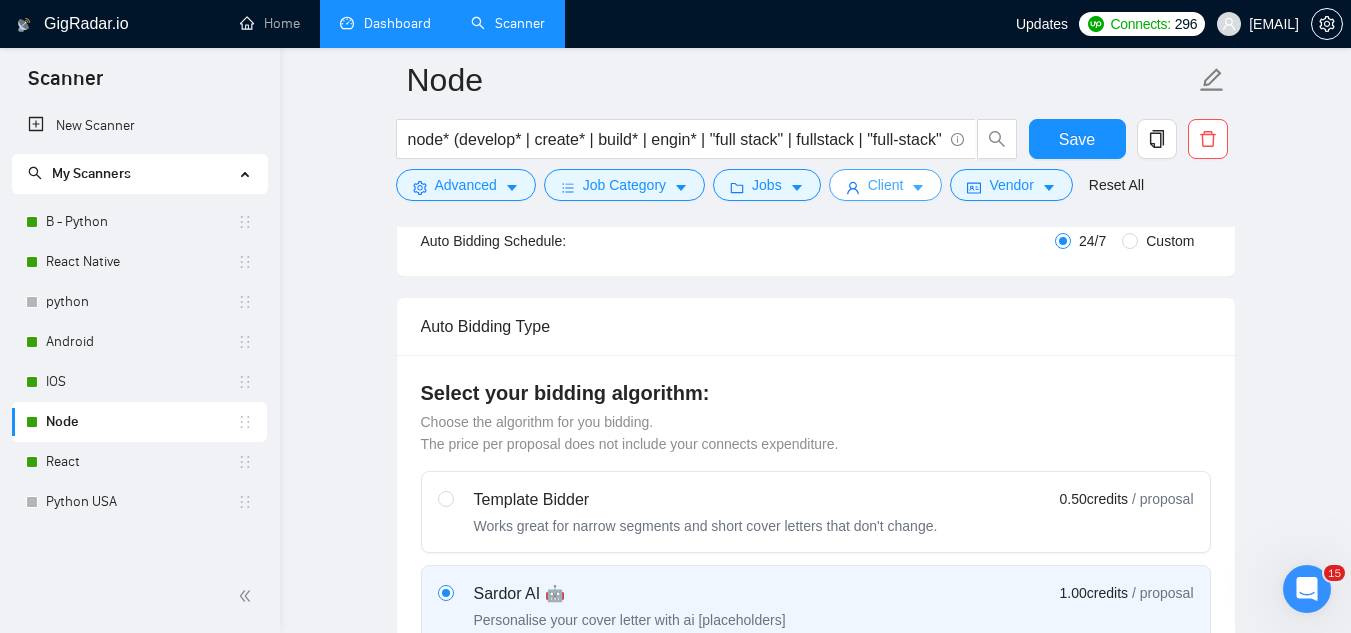 click on "Client" at bounding box center [886, 185] 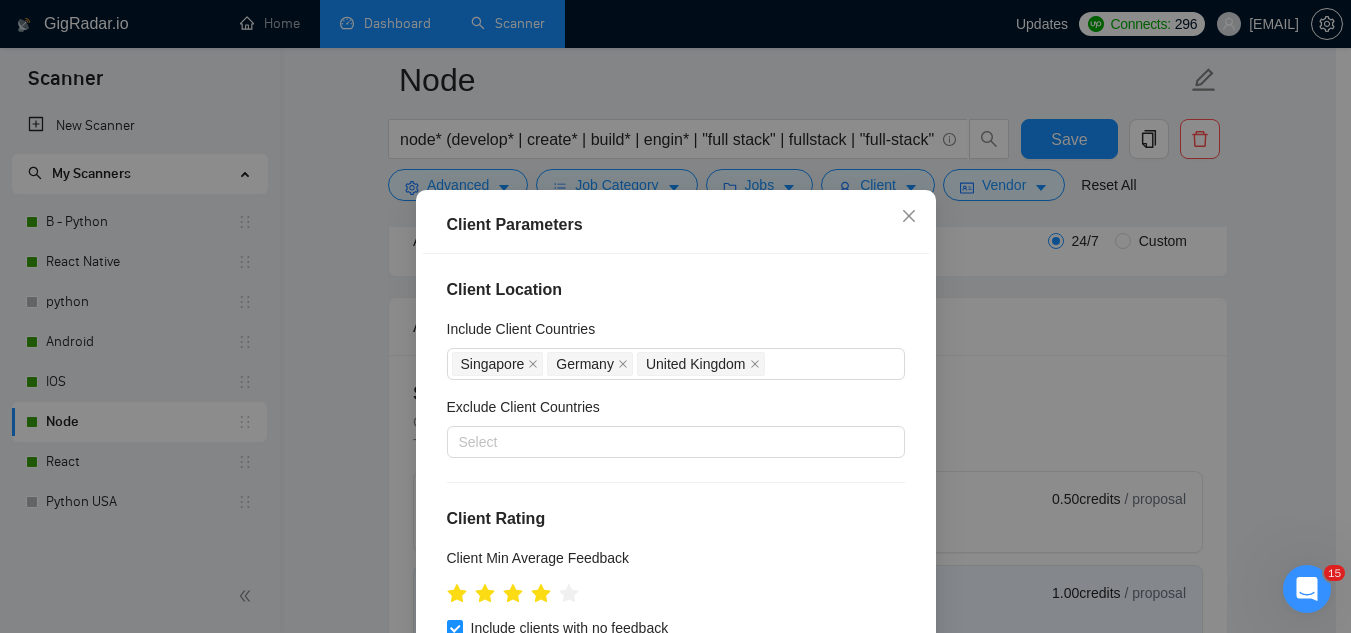 scroll, scrollTop: 100, scrollLeft: 0, axis: vertical 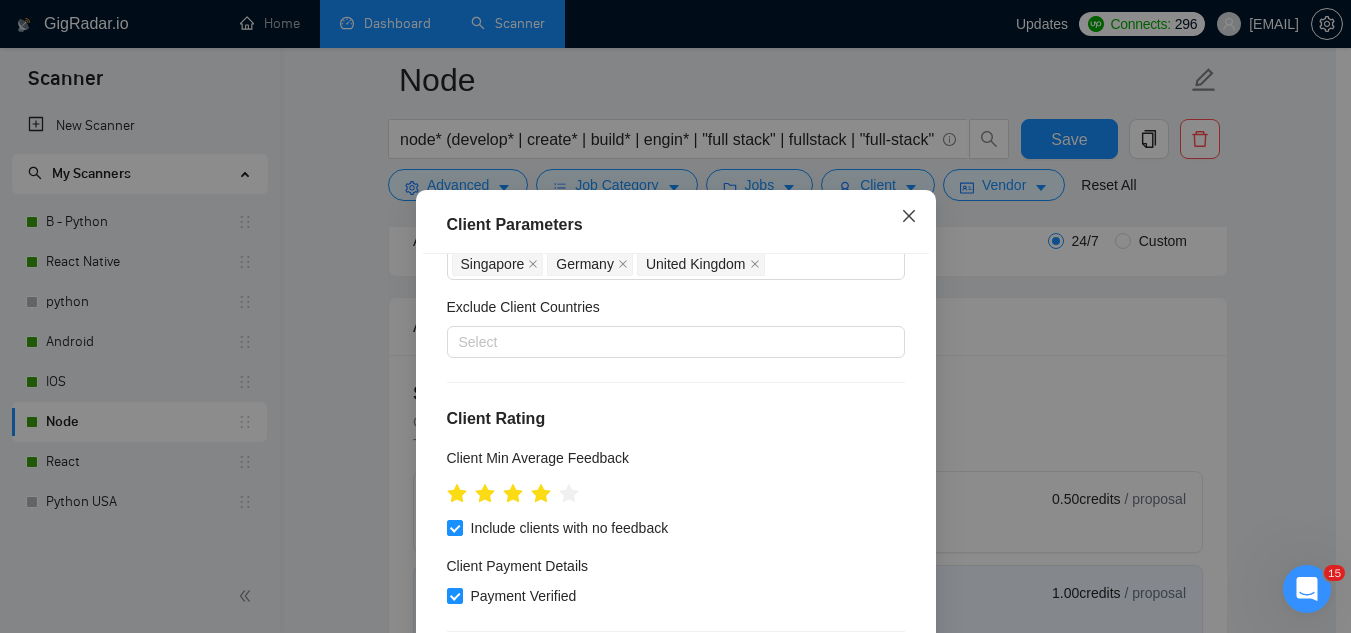 click 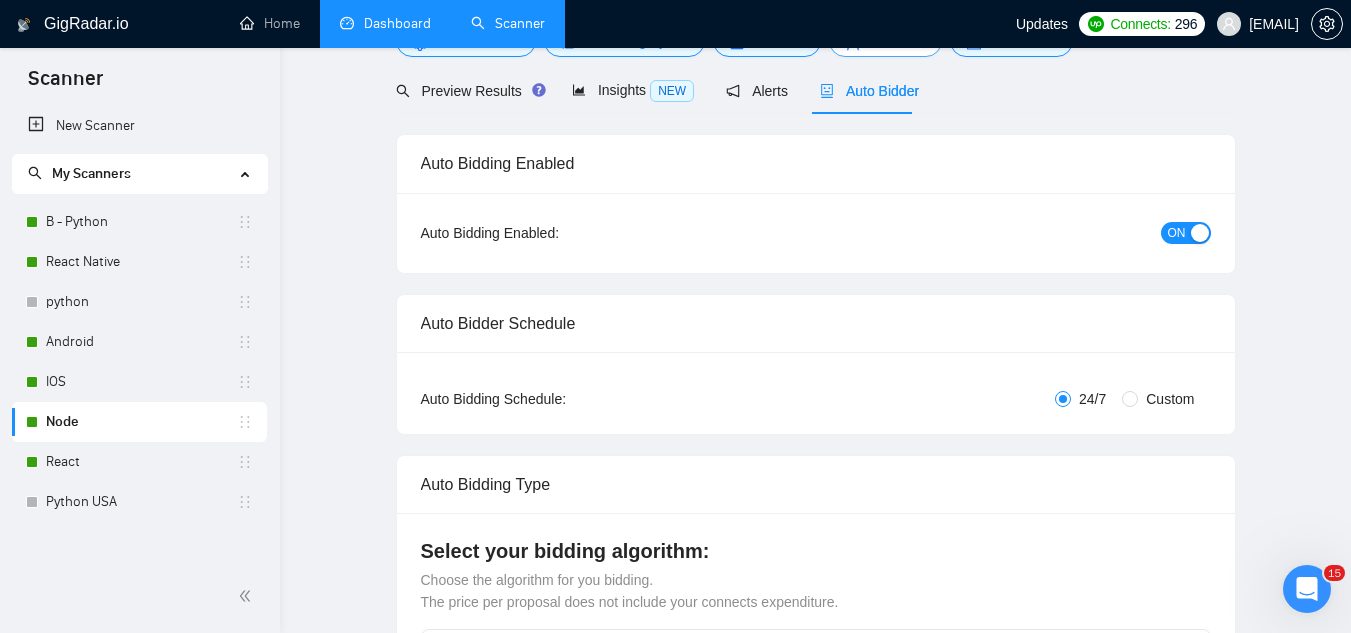 scroll, scrollTop: 0, scrollLeft: 0, axis: both 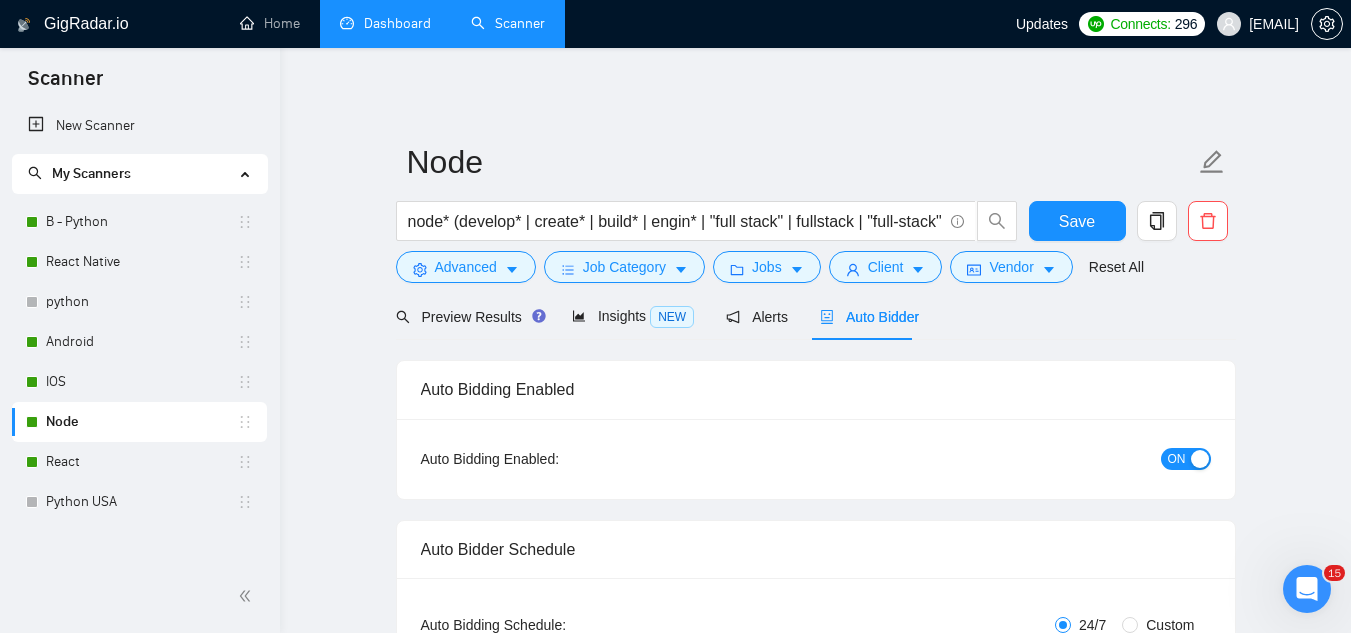 click on "Dashboard" at bounding box center [385, 23] 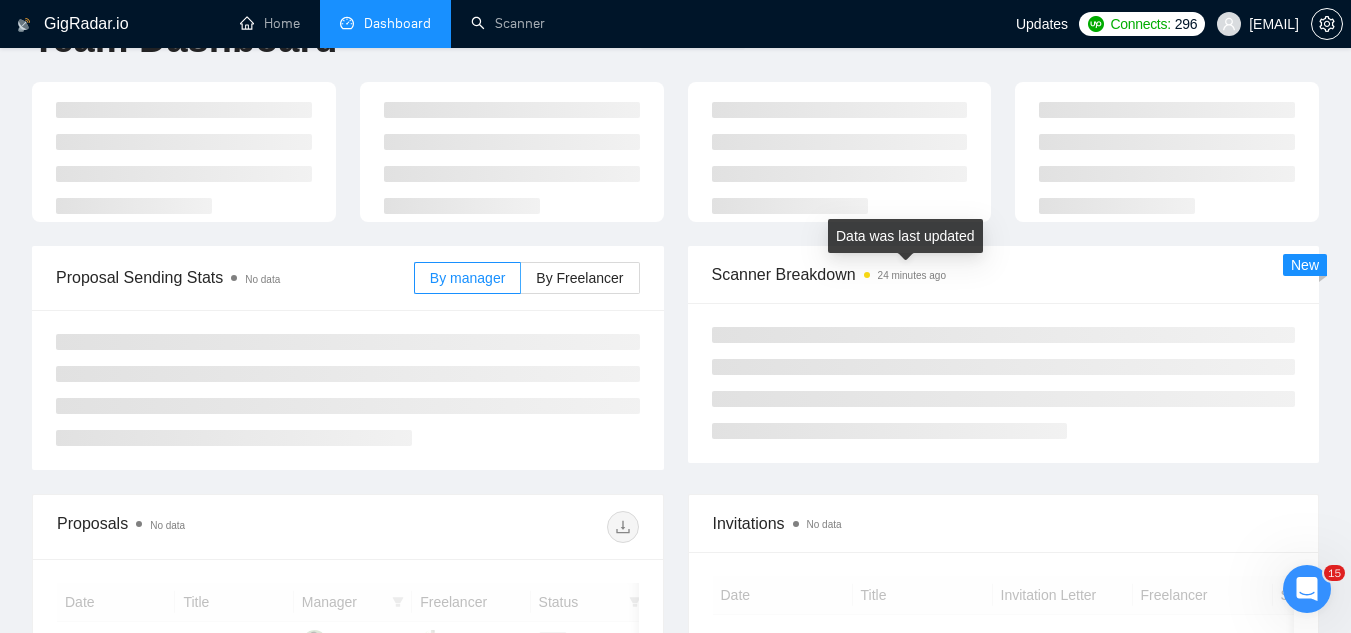 scroll, scrollTop: 100, scrollLeft: 0, axis: vertical 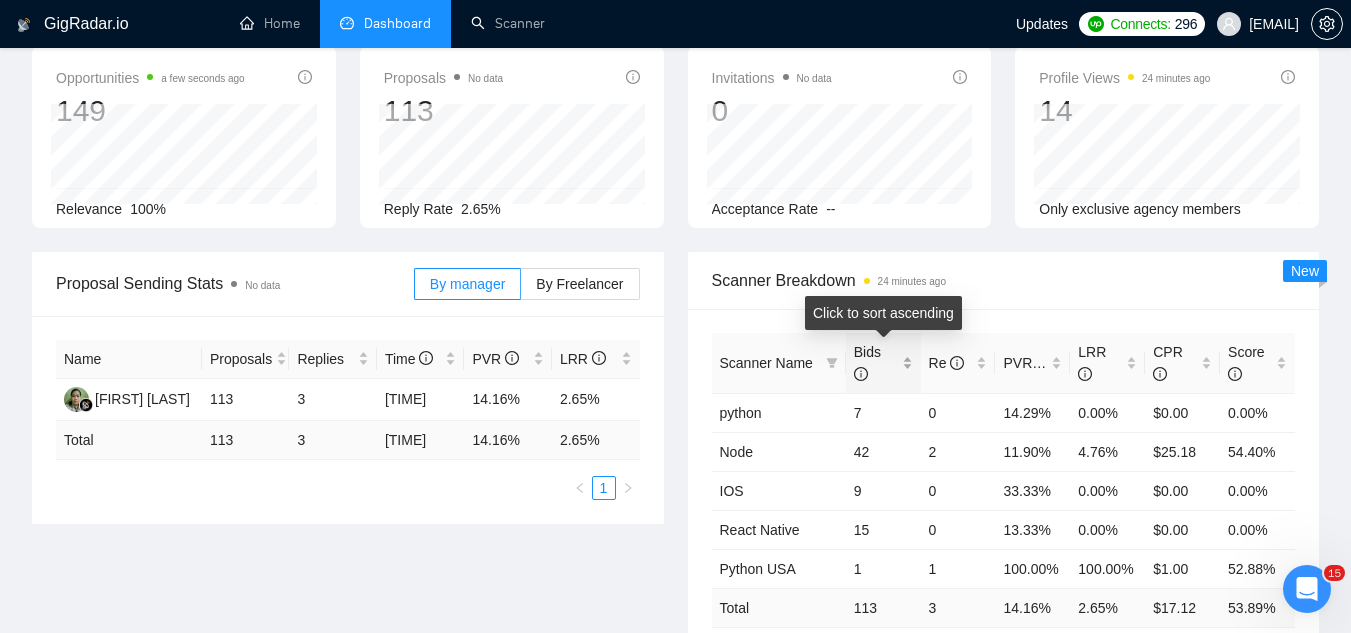 click on "Bids" at bounding box center (883, 363) 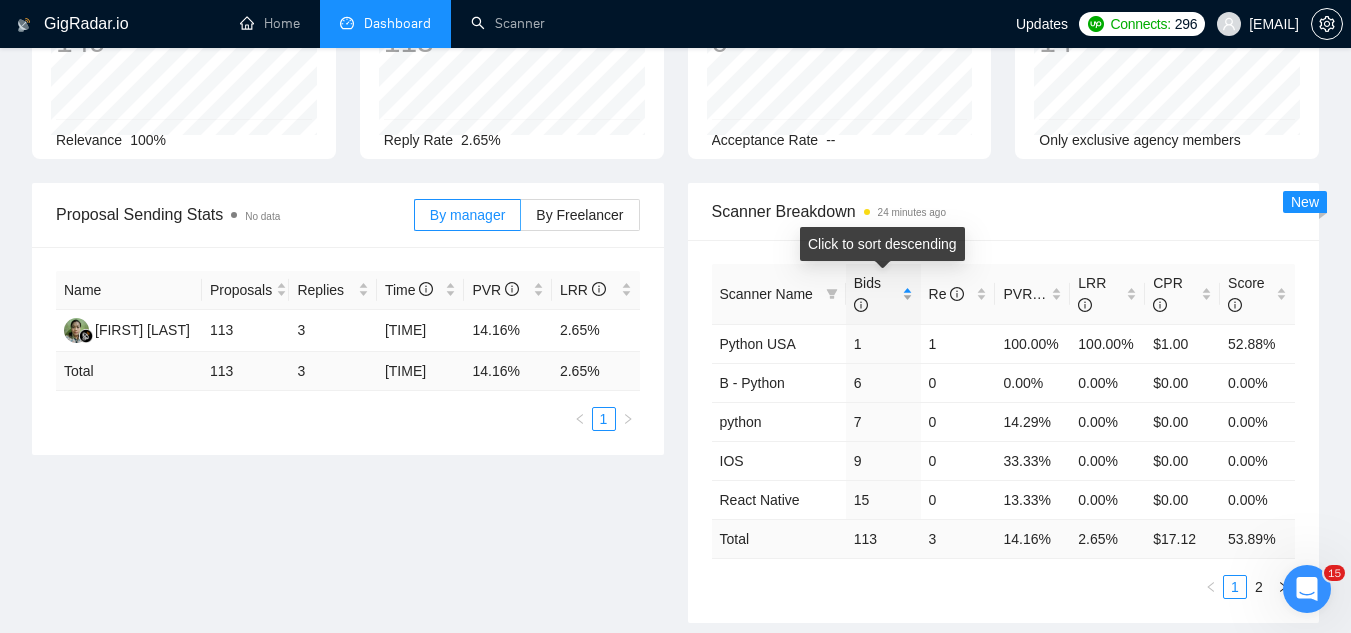 scroll, scrollTop: 200, scrollLeft: 0, axis: vertical 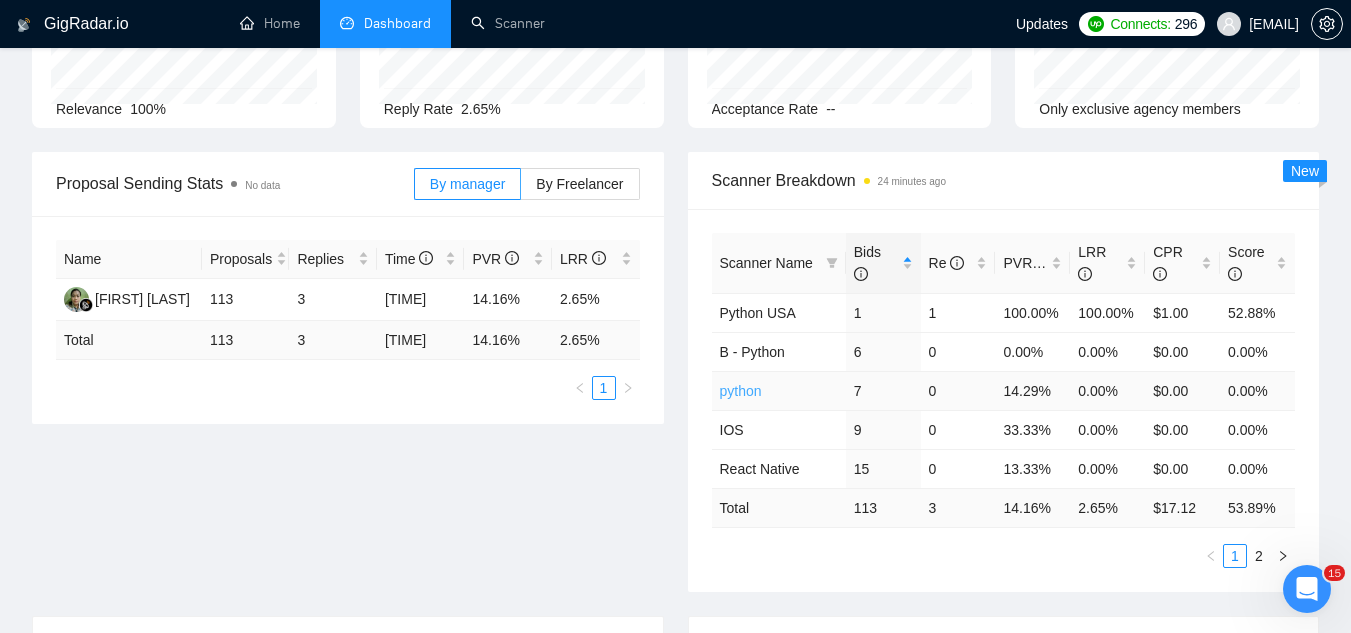 click on "python" at bounding box center [741, 391] 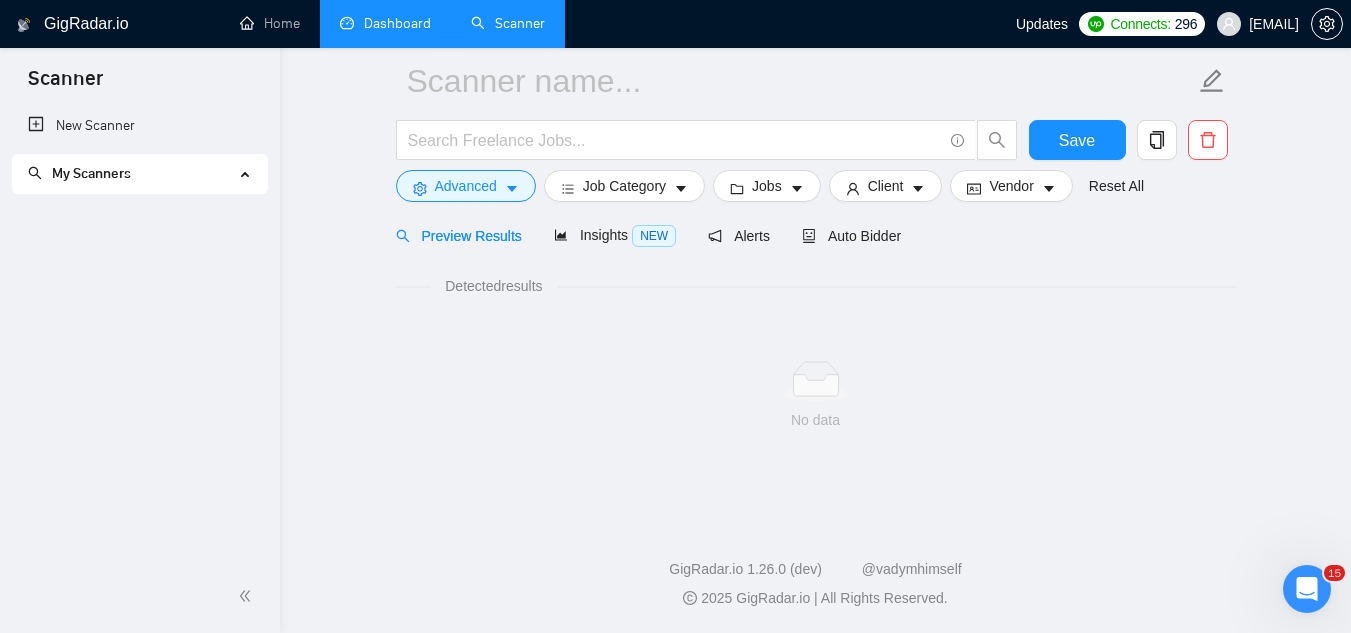 scroll, scrollTop: 80, scrollLeft: 0, axis: vertical 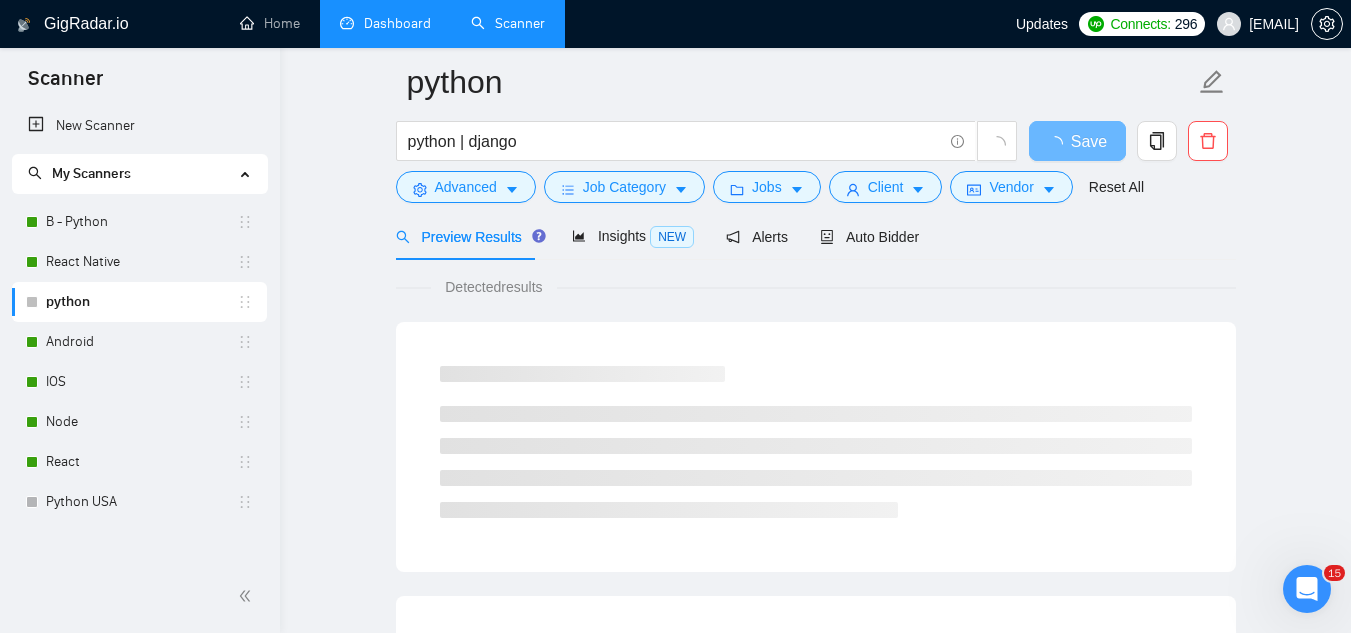 click on "Dashboard" at bounding box center [385, 23] 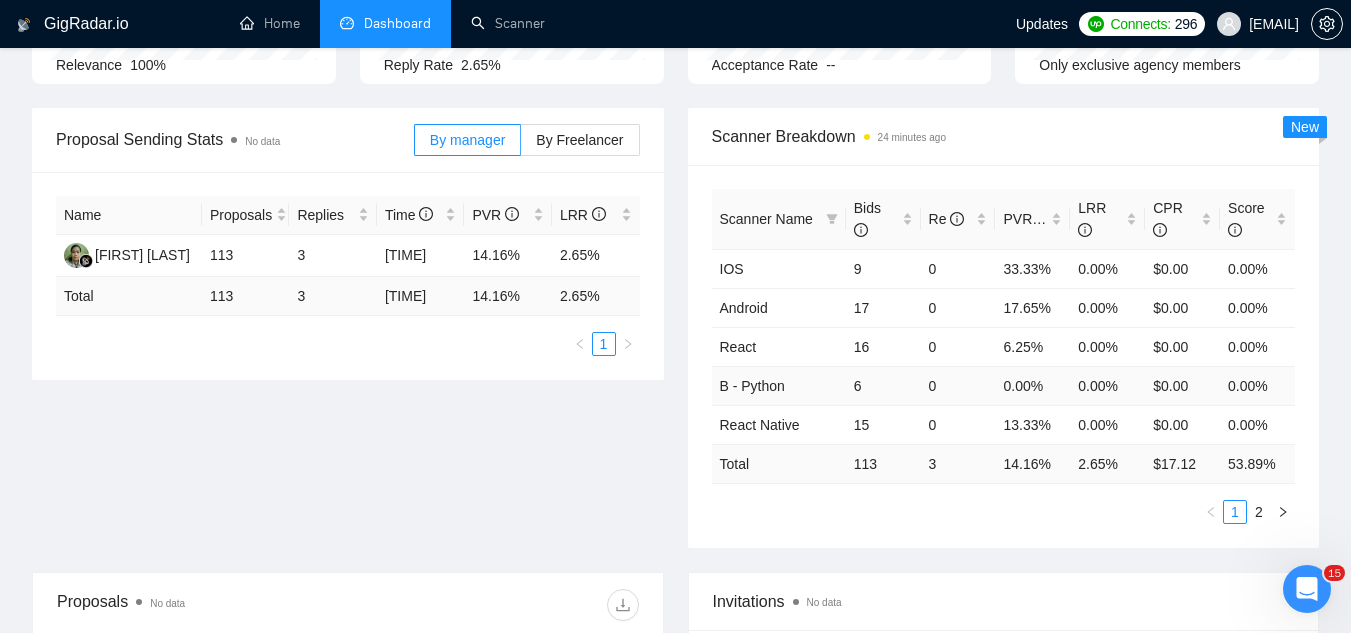 scroll, scrollTop: 280, scrollLeft: 0, axis: vertical 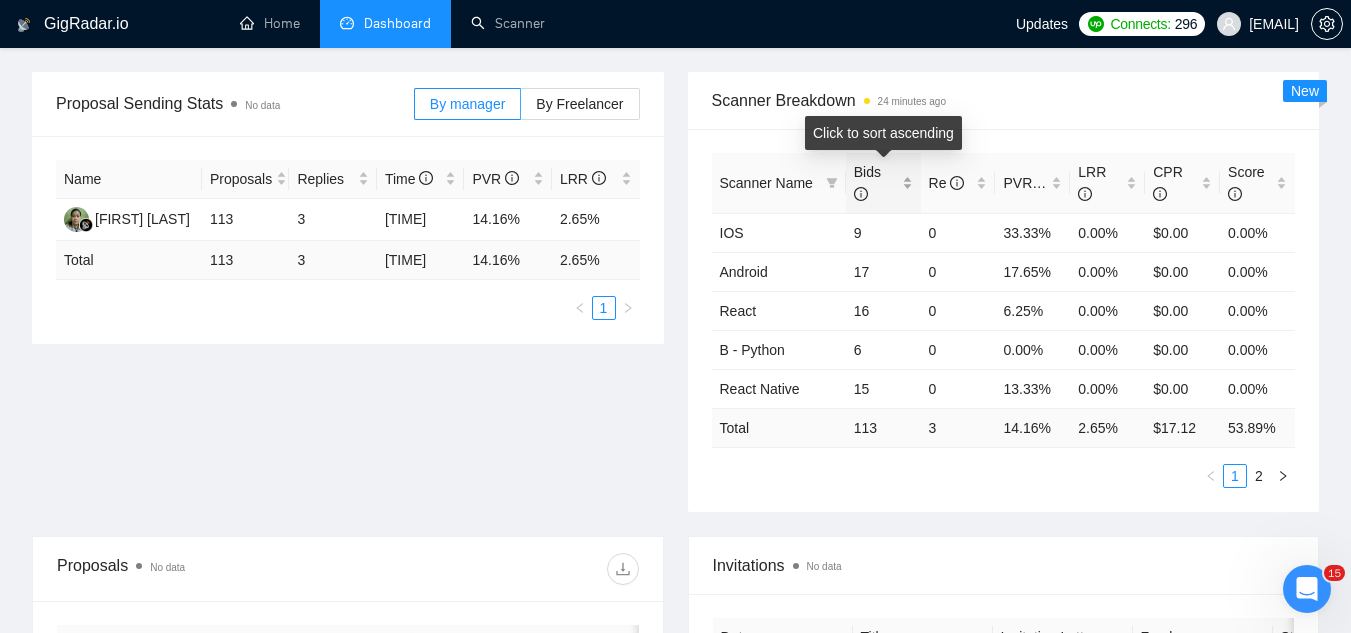 click on "Bids" at bounding box center [883, 183] 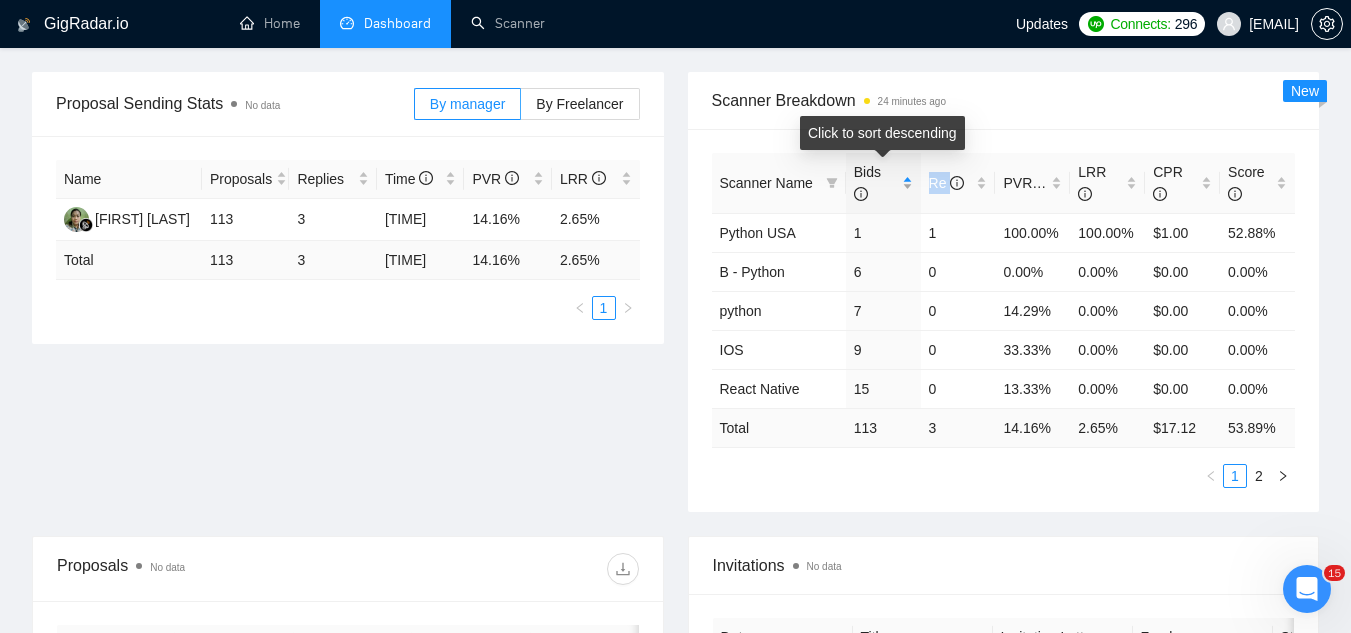 click on "Bids" at bounding box center [883, 183] 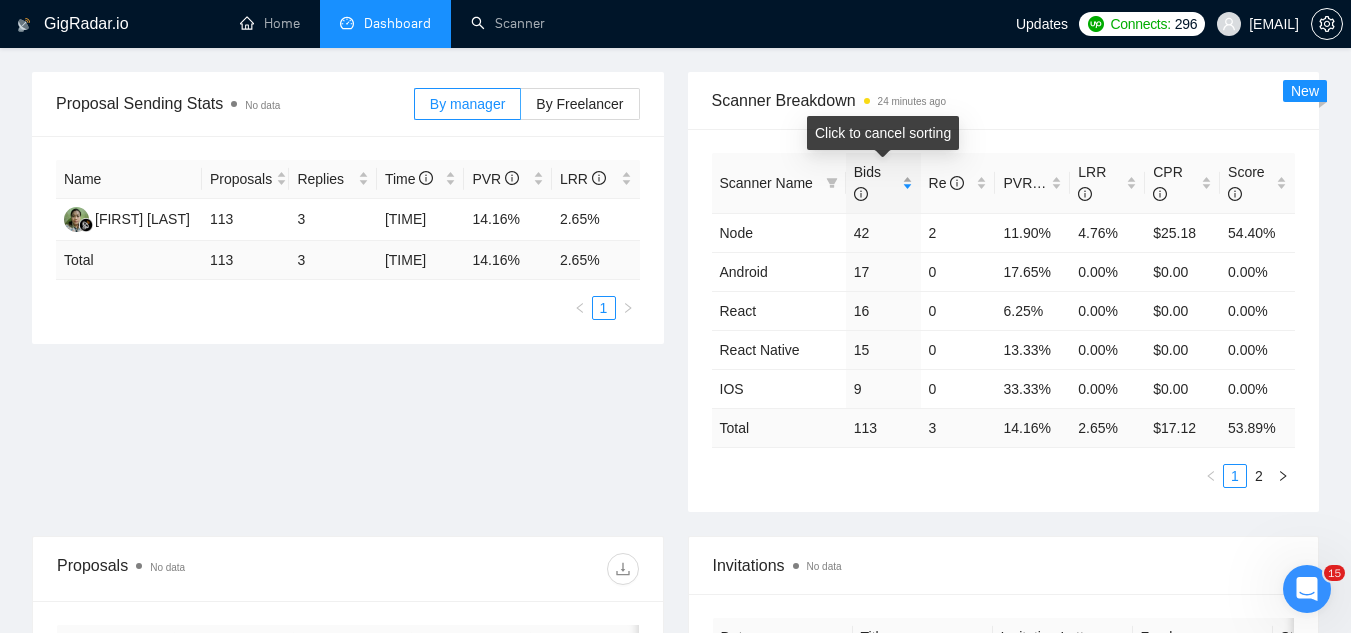 click on "Bids" at bounding box center [883, 183] 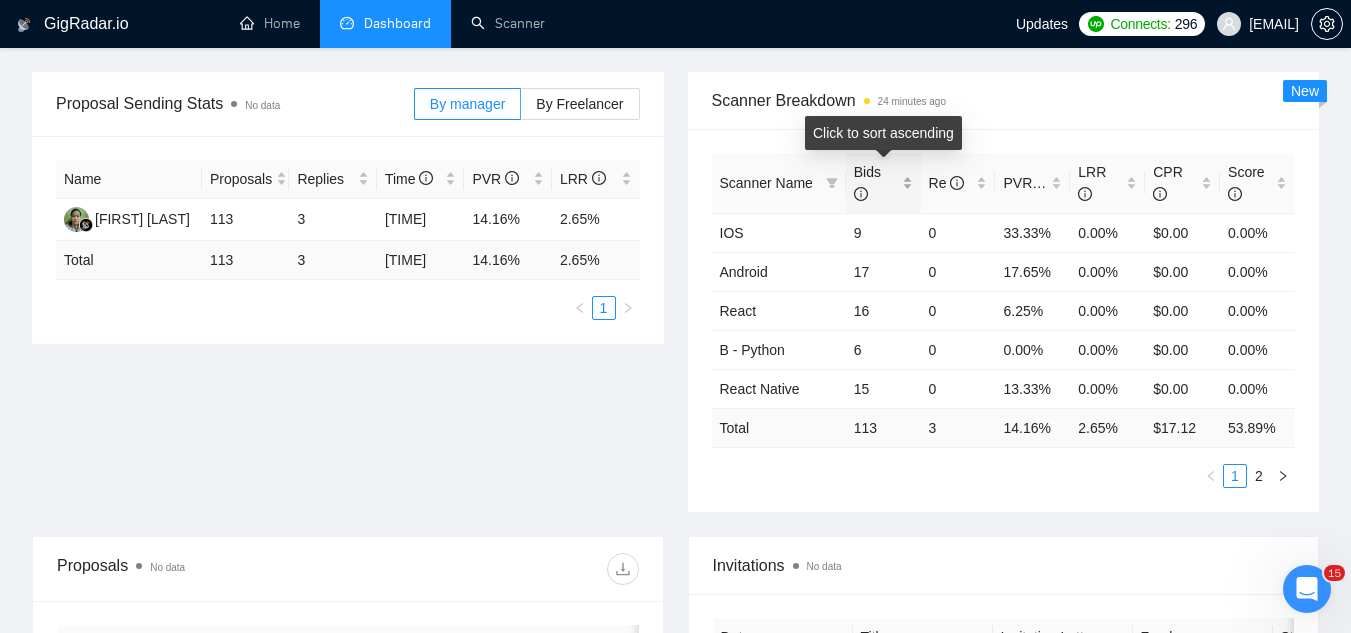 click on "Bids" at bounding box center (883, 183) 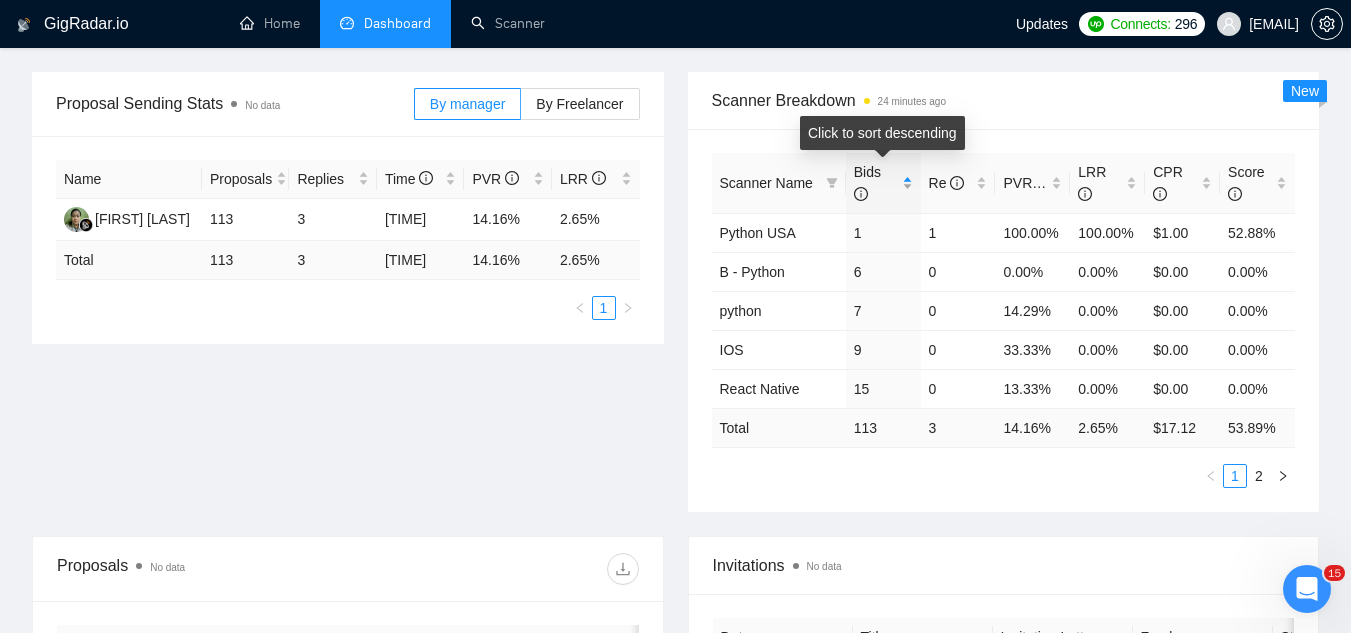 click on "Bids" at bounding box center (883, 183) 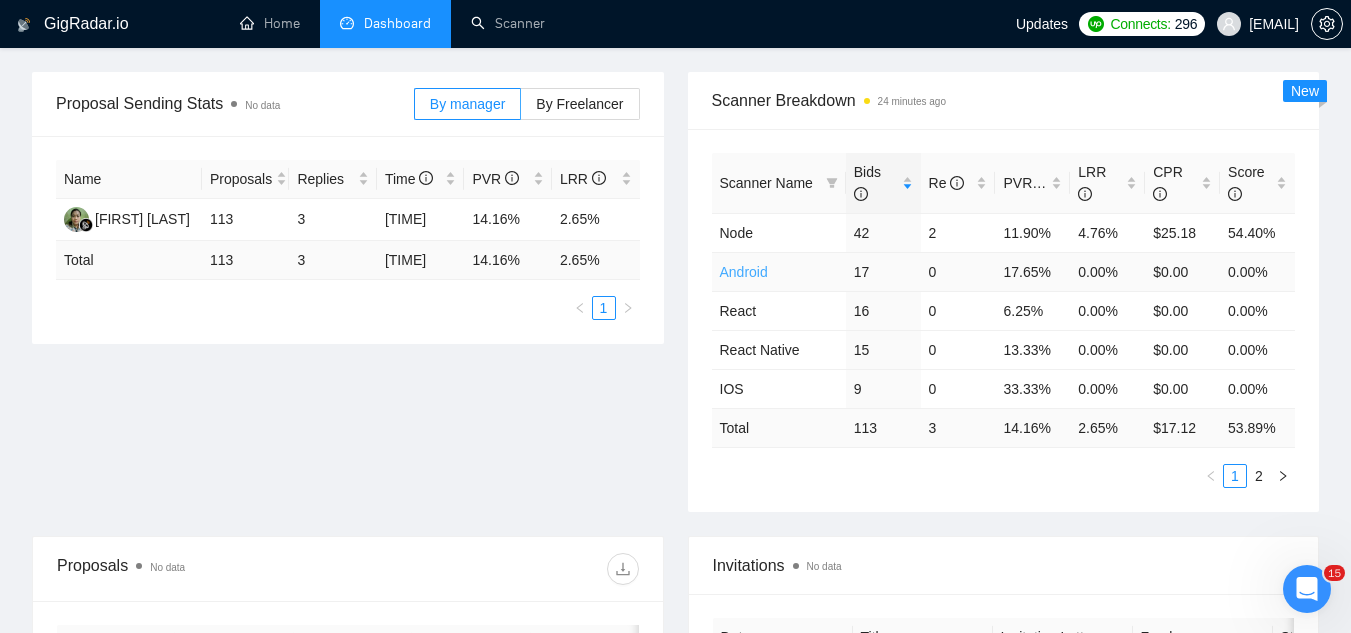 click on "Android" at bounding box center (744, 272) 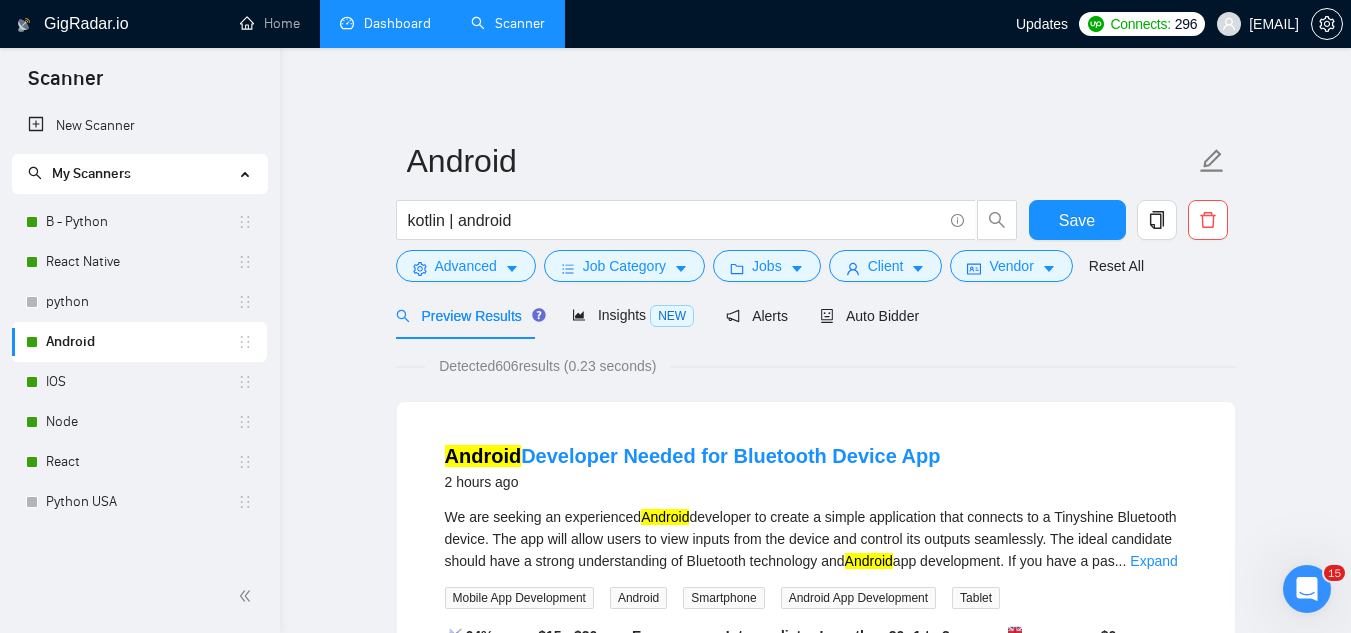 scroll, scrollTop: 0, scrollLeft: 0, axis: both 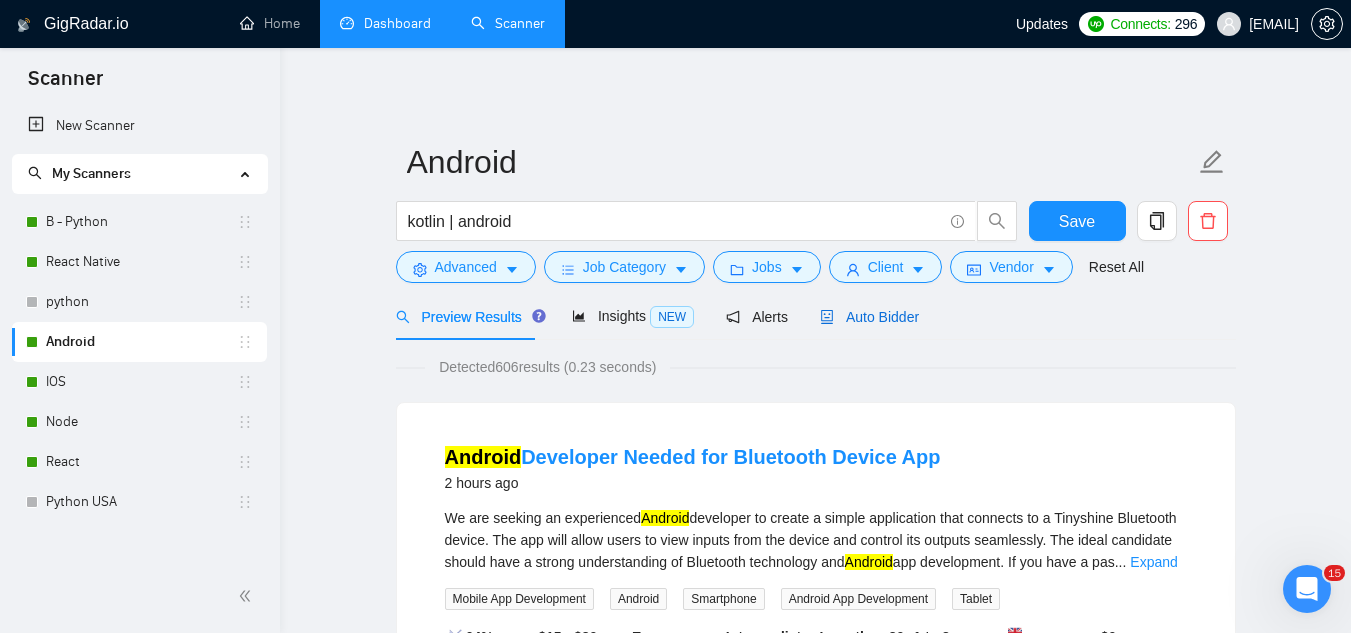 click on "Auto Bidder" at bounding box center [869, 317] 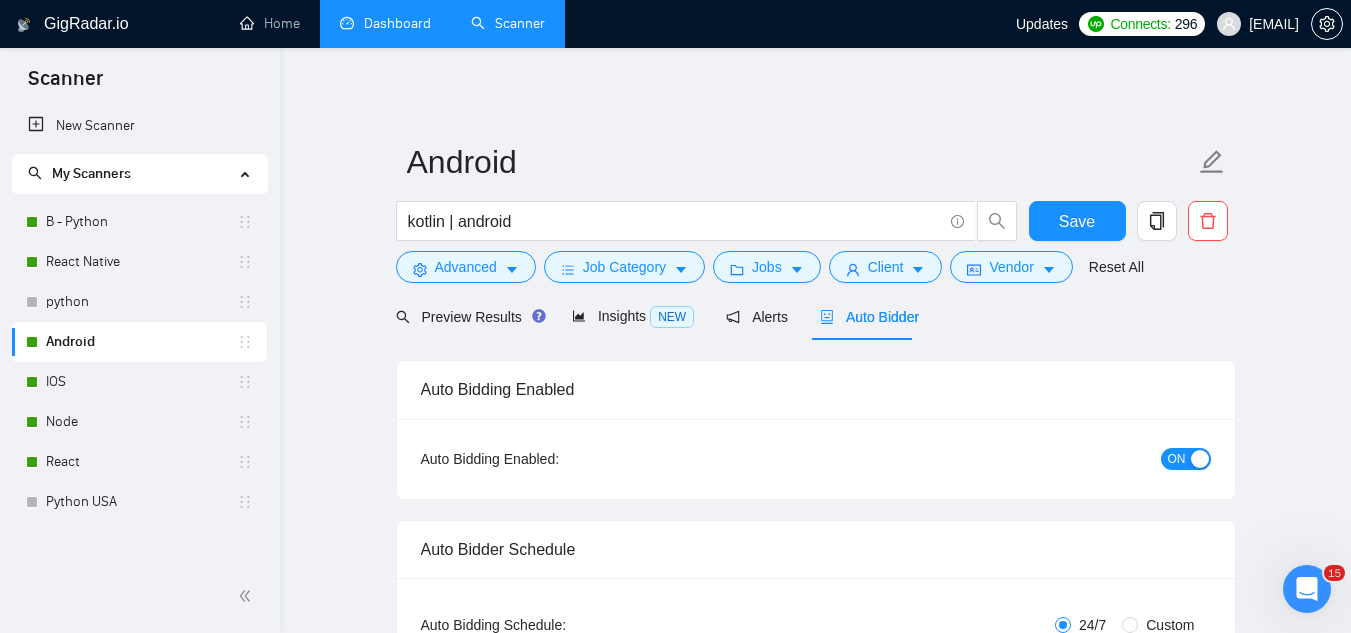 type 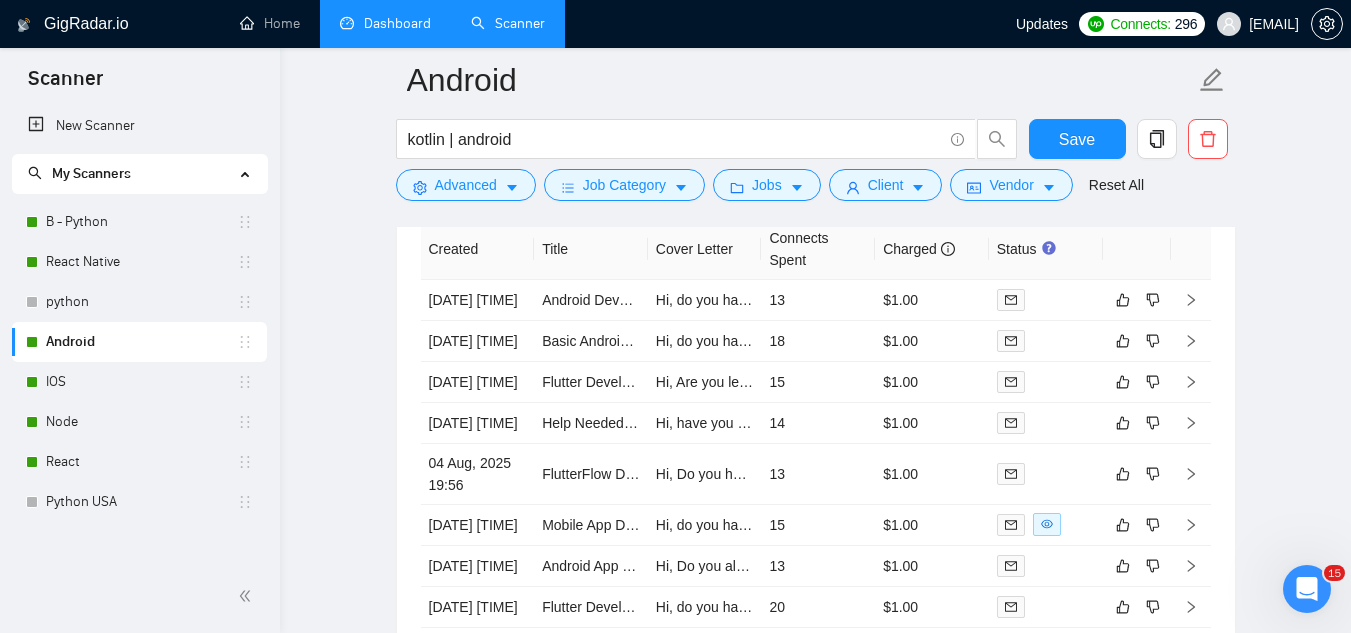 scroll, scrollTop: 4900, scrollLeft: 0, axis: vertical 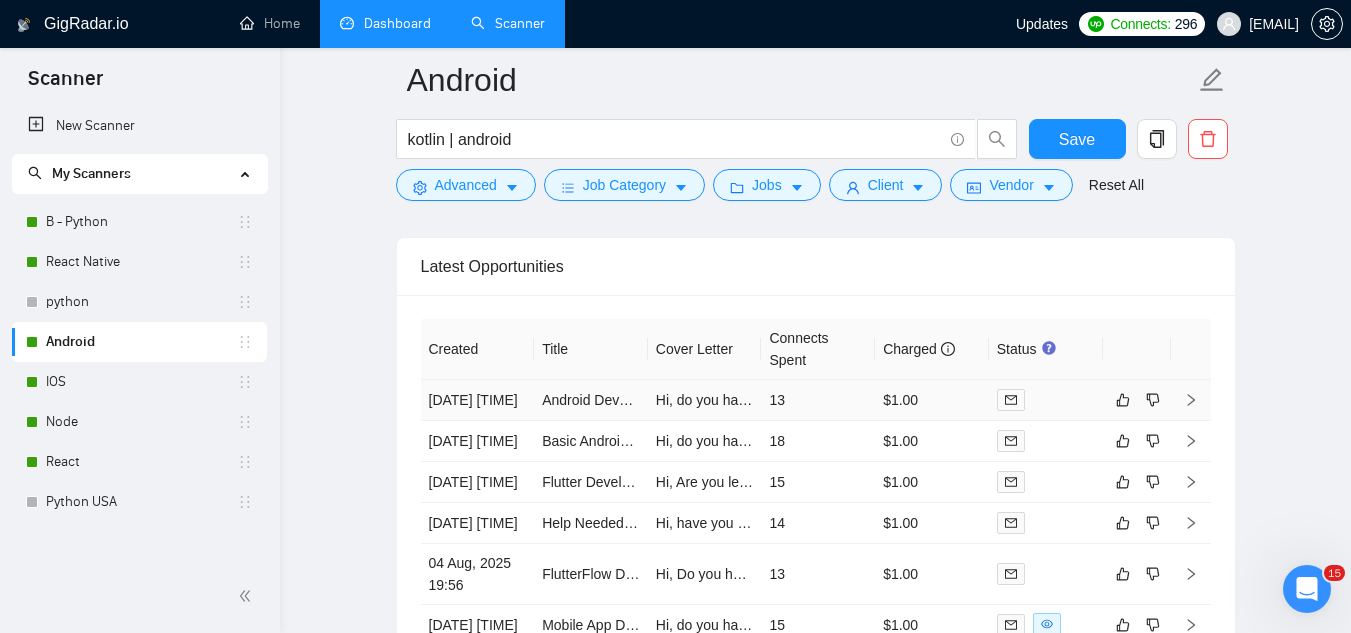 click on "Android Developer Needed for Bluetooth Device App" at bounding box center (591, 400) 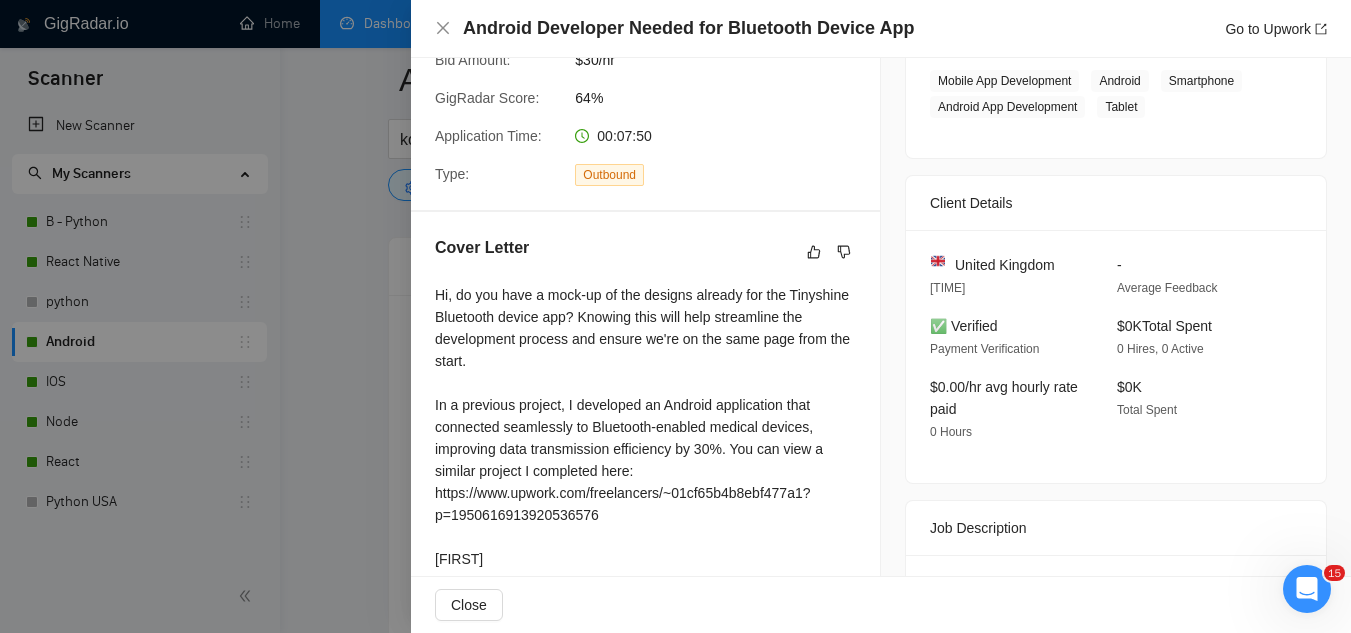 scroll, scrollTop: 400, scrollLeft: 0, axis: vertical 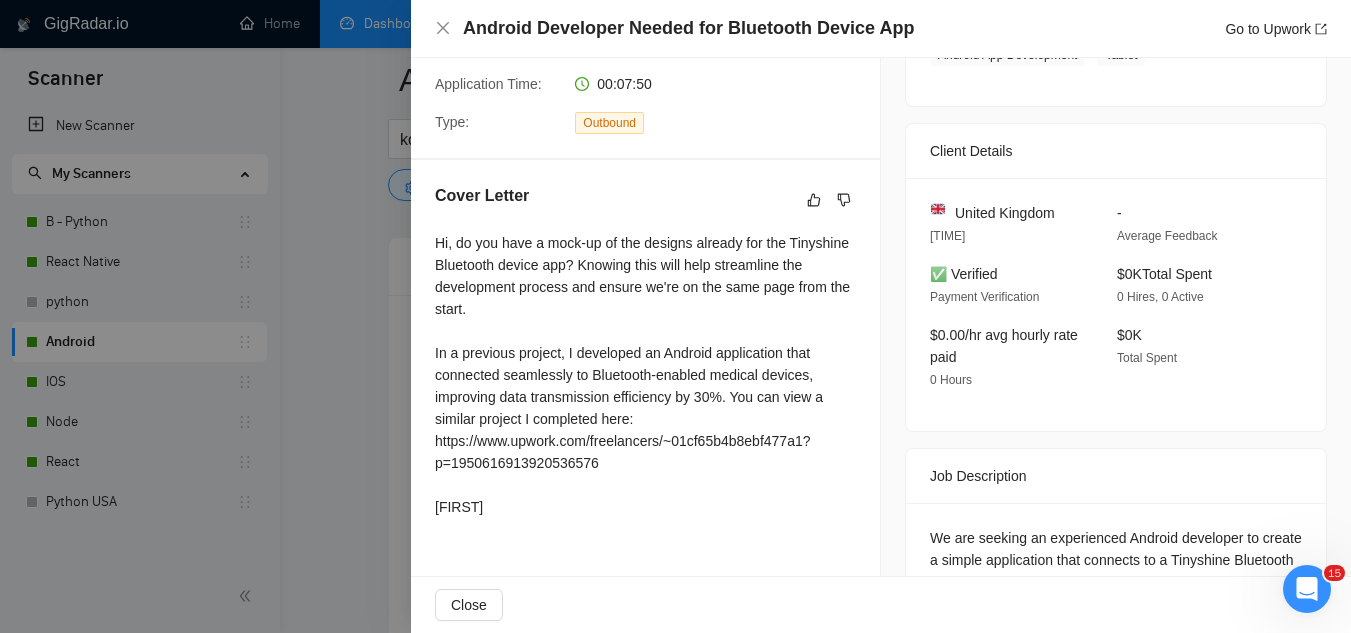 click at bounding box center (675, 316) 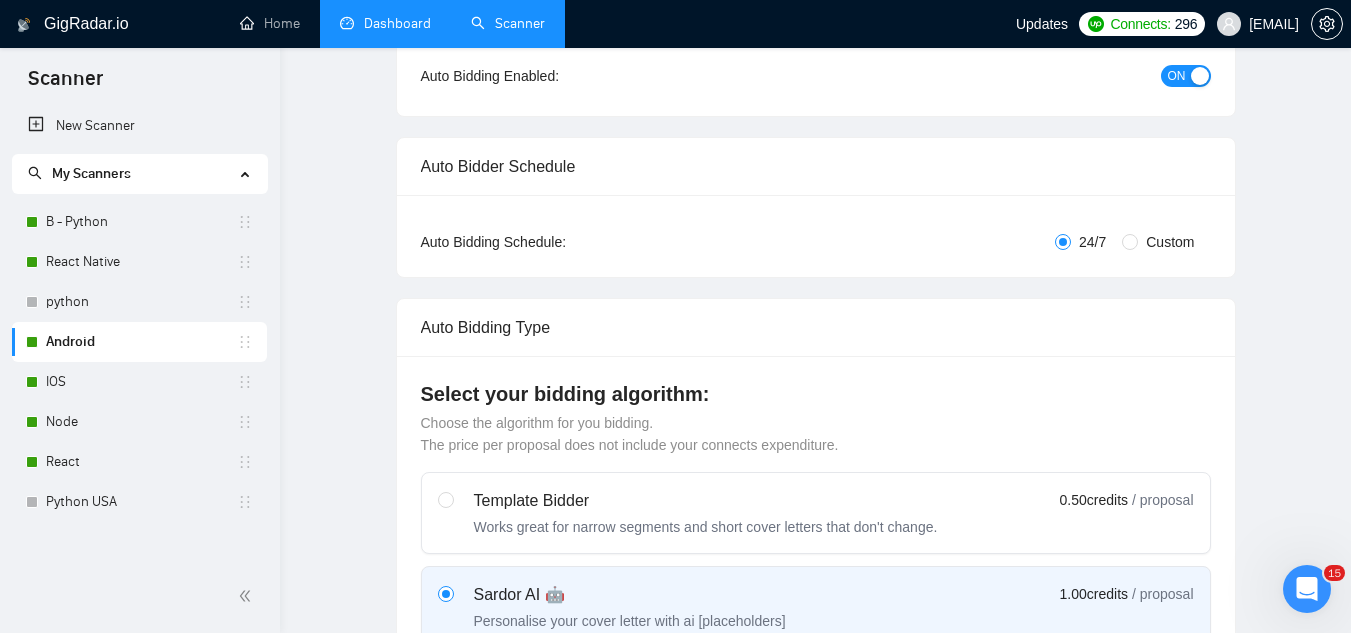 scroll, scrollTop: 0, scrollLeft: 0, axis: both 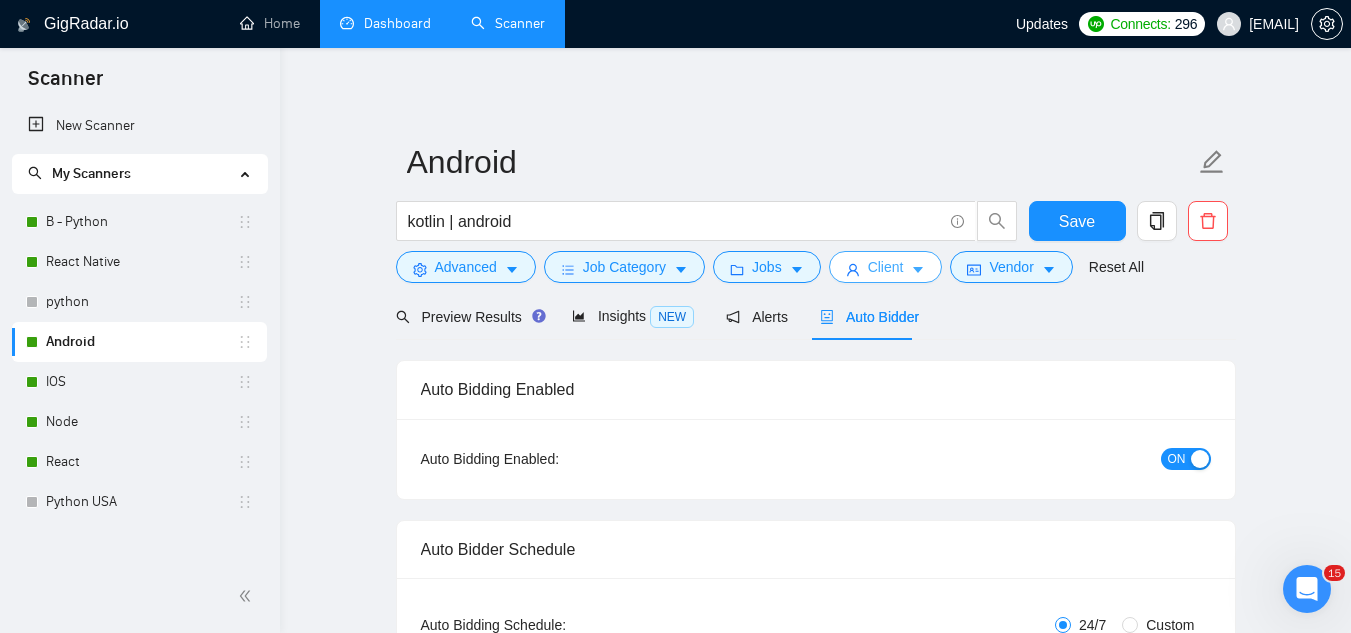 click on "Client" at bounding box center [886, 267] 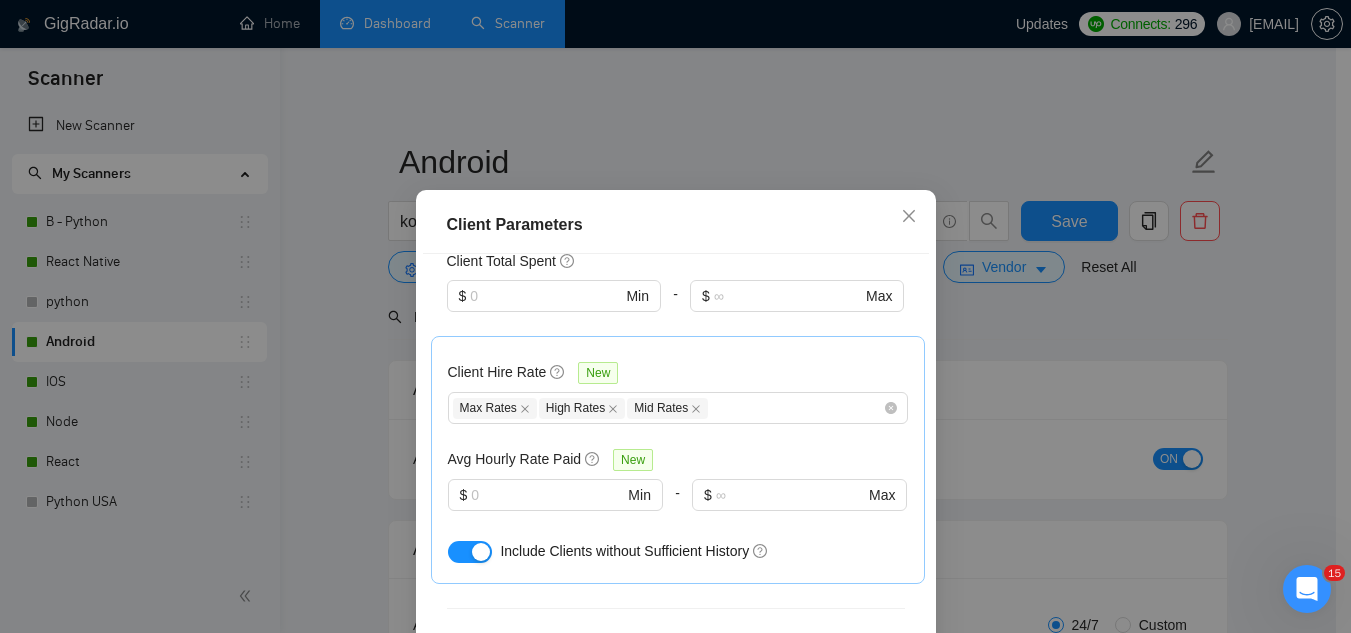 scroll, scrollTop: 600, scrollLeft: 0, axis: vertical 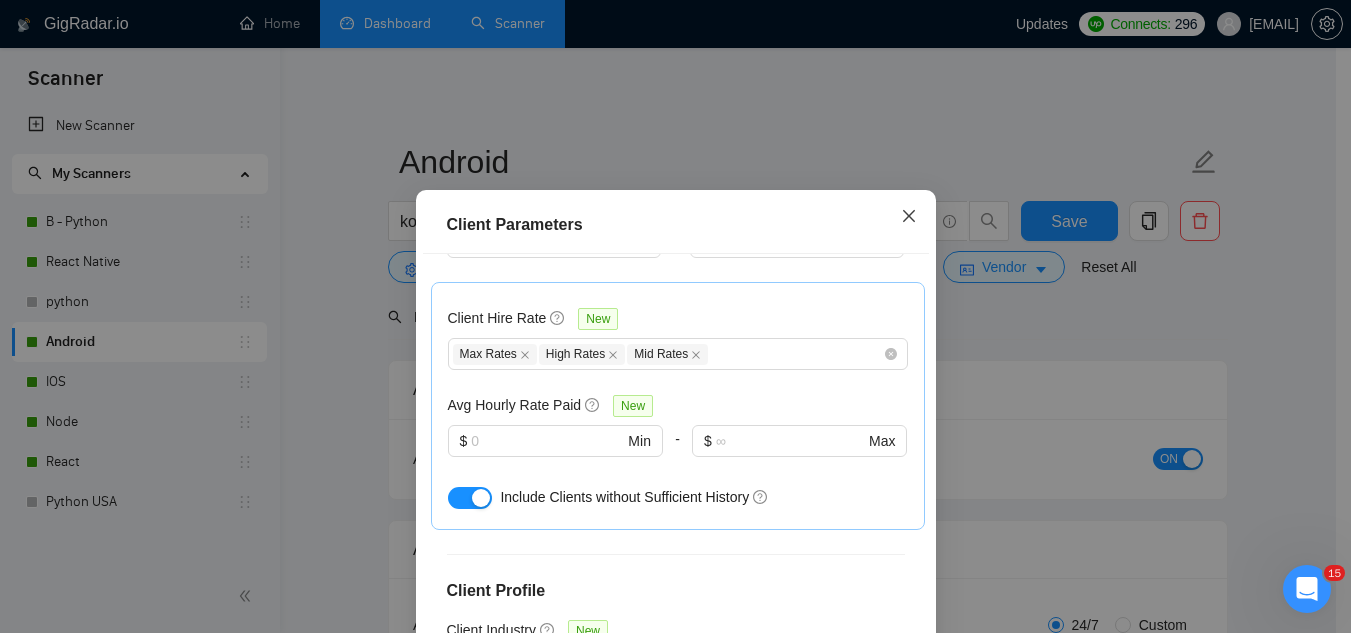 click at bounding box center (909, 217) 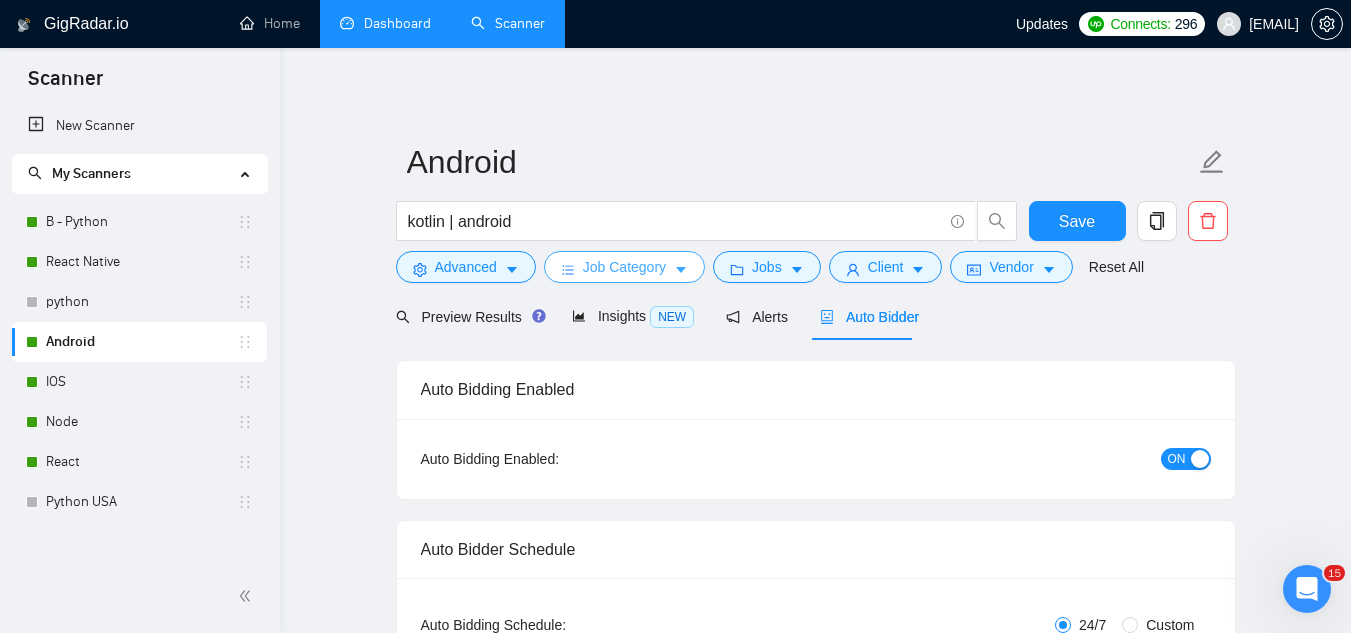 click on "Job Category" at bounding box center [624, 267] 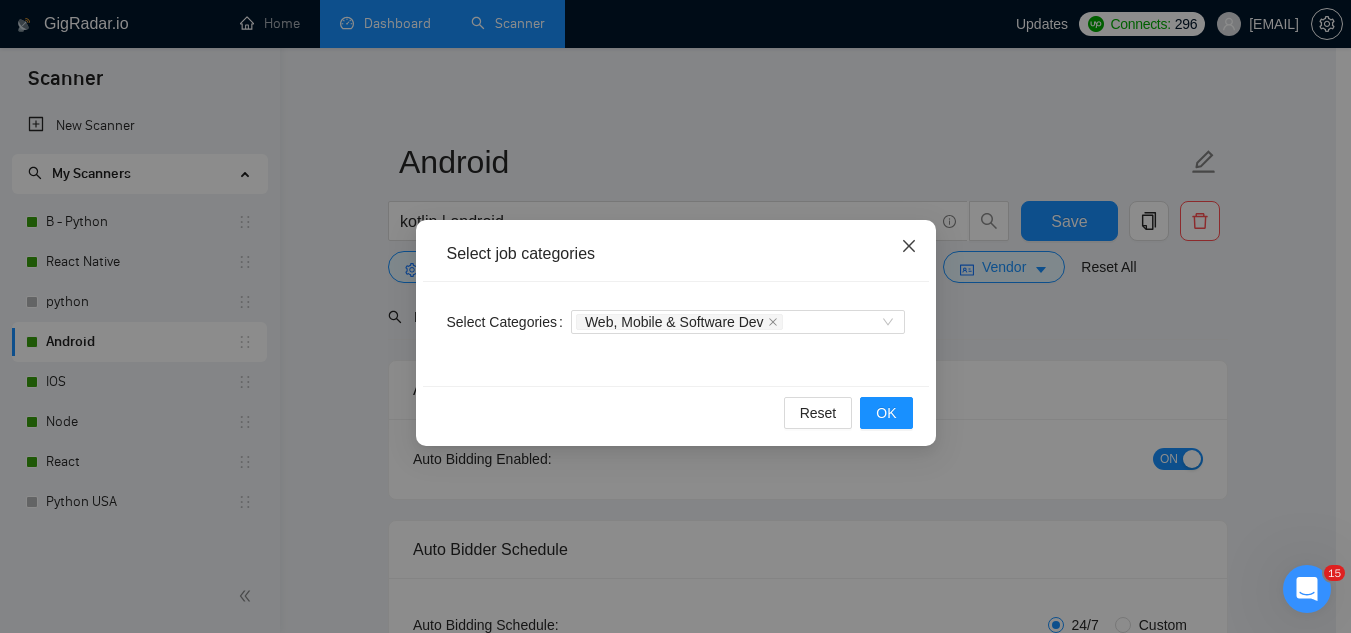 click 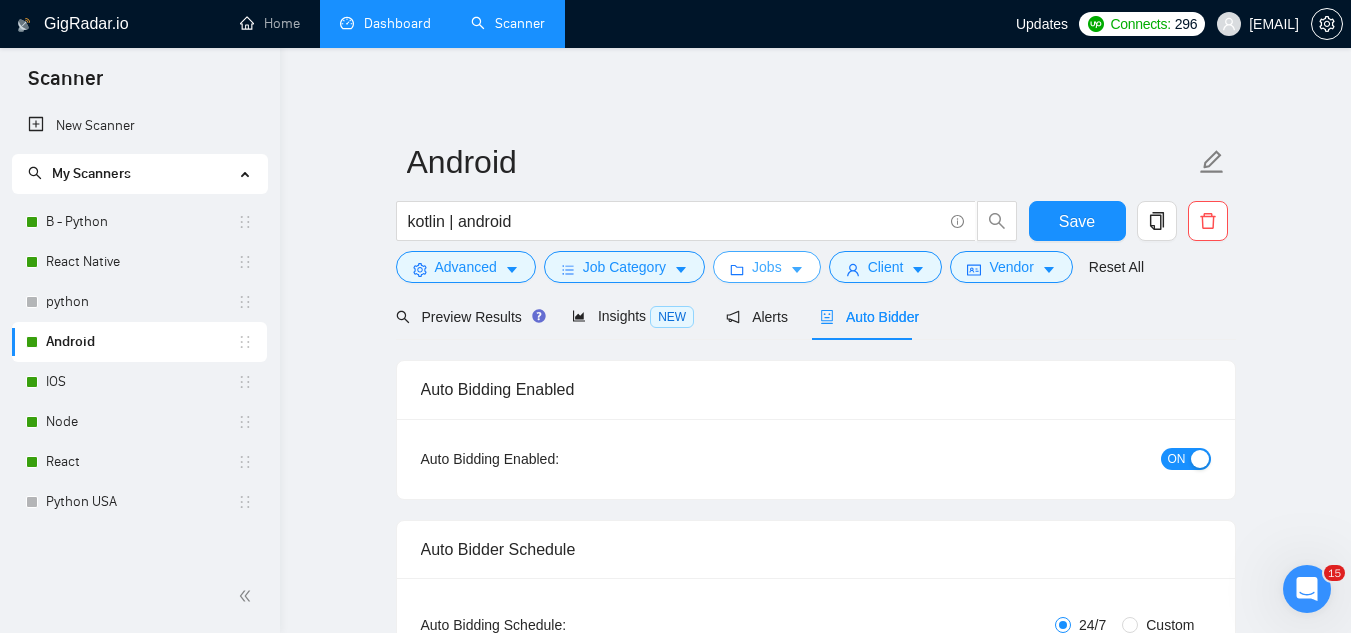 click on "Jobs" at bounding box center (767, 267) 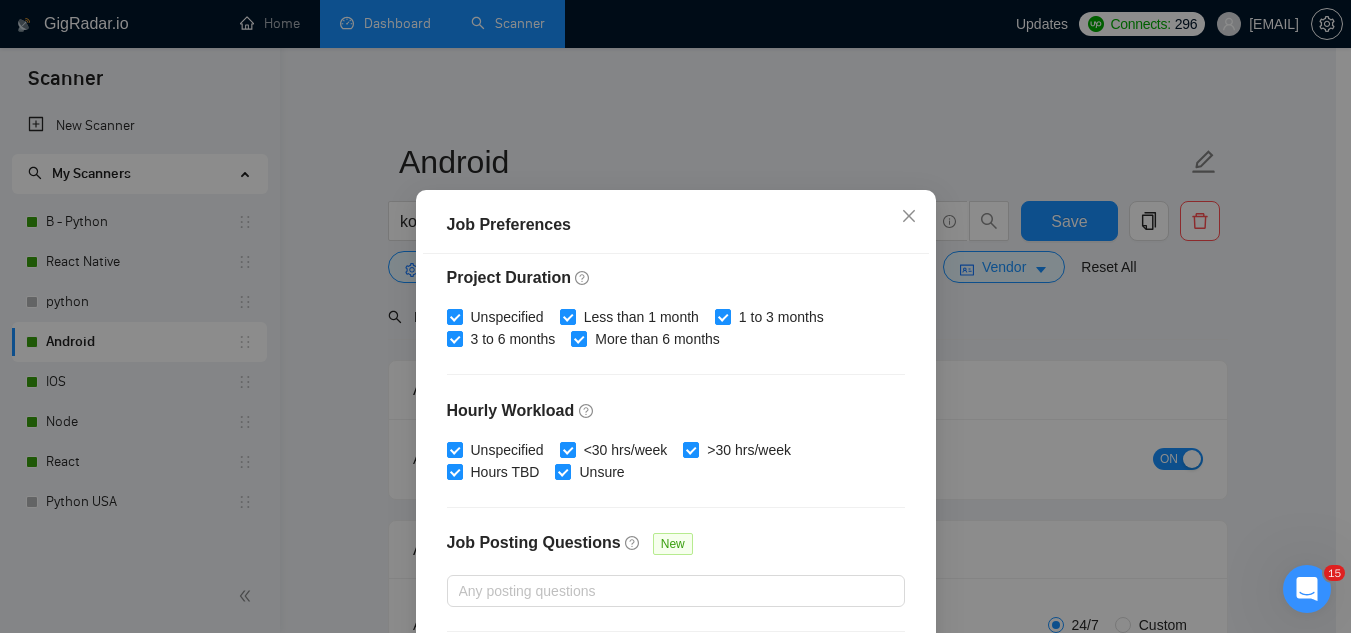 scroll, scrollTop: 683, scrollLeft: 0, axis: vertical 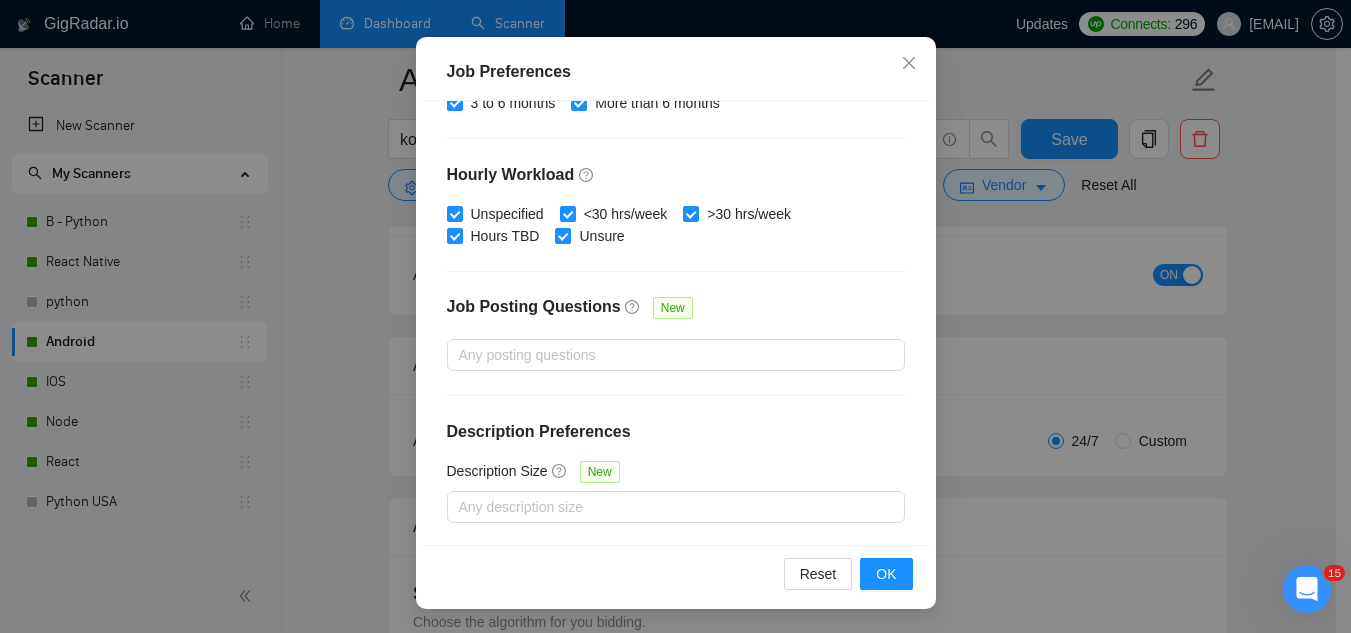click on "Job Preferences Budget Project Type All Fixed Price Hourly Rate   Fixed Price Budget $ 3000 Min - $ Max Estimate Fixed Price When It’s Not Available New   Hourly Rate Price Budget $ 25 Min - $ Max Estimate Hourly Rate When It’s Not Available New Include Budget Placeholders Include Jobs with Unspecified Budget   Connects Price New Min - Max Project Duration   Unspecified Less than 1 month 1 to 3 months 3 to 6 months More than 6 months Hourly Workload   Unspecified <30 hrs/week >30 hrs/week Hours TBD Unsure Job Posting Questions New   Any posting questions Description Preferences Description Size New   Any description size Reset OK" at bounding box center [675, 316] 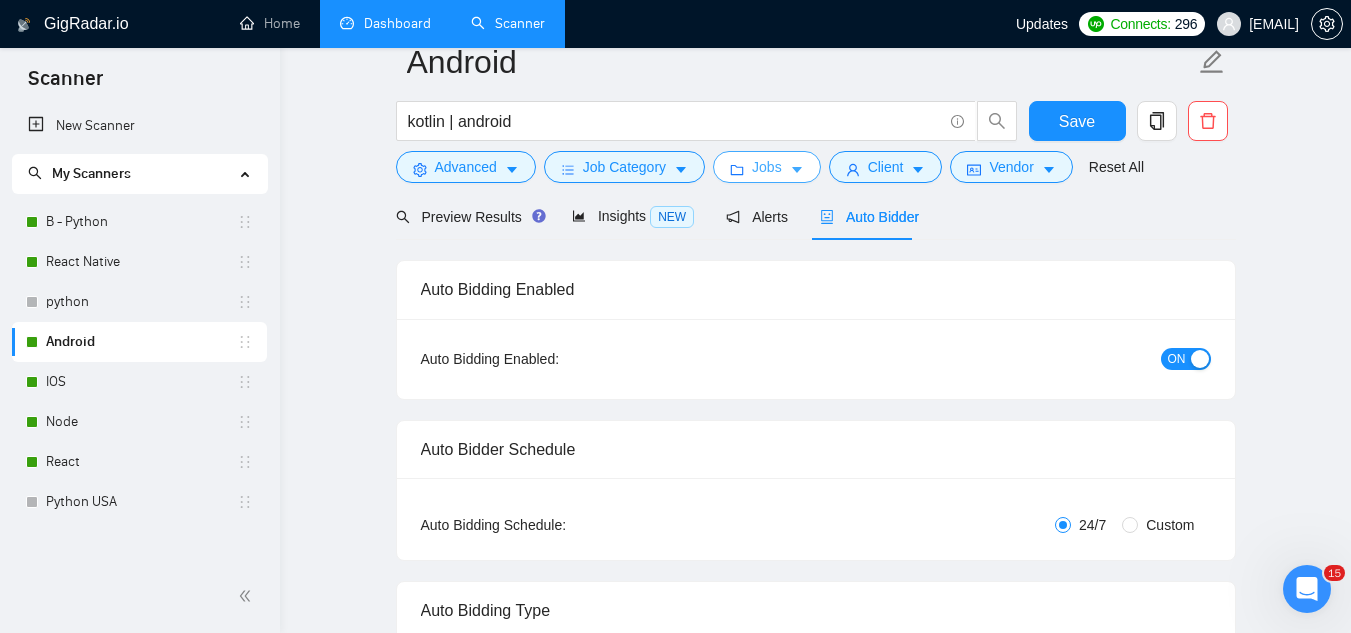 scroll, scrollTop: 0, scrollLeft: 0, axis: both 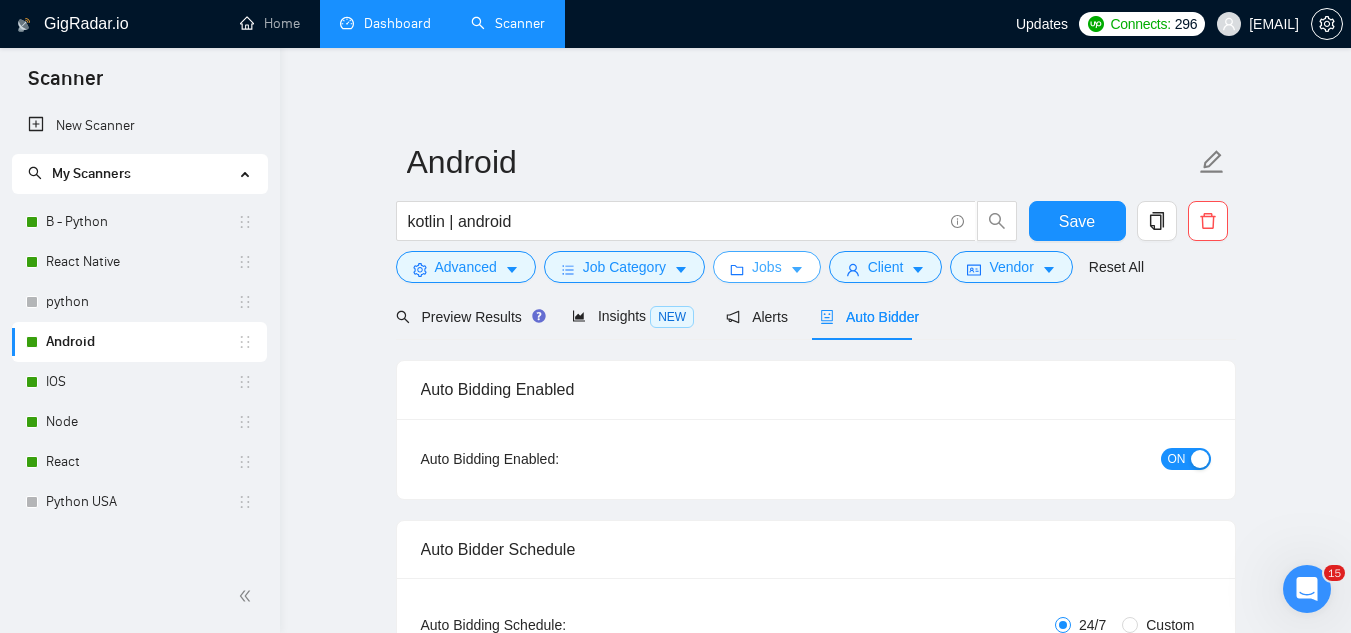 click on "Jobs" at bounding box center (767, 267) 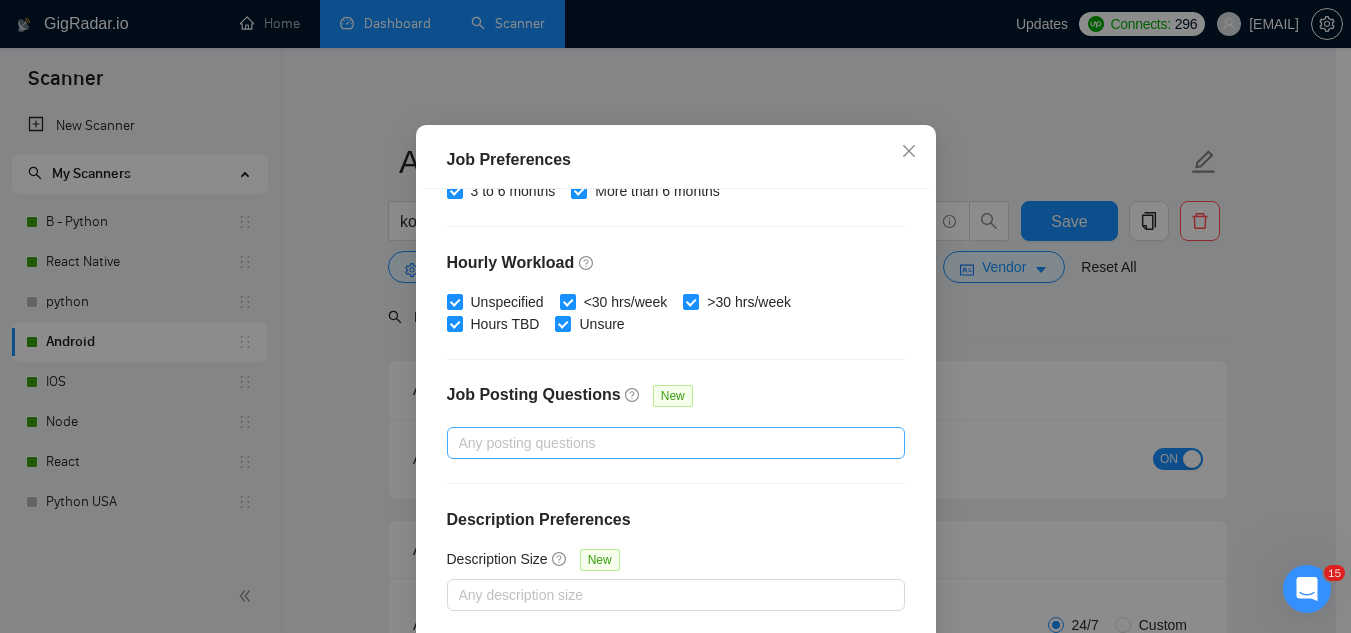 scroll, scrollTop: 153, scrollLeft: 0, axis: vertical 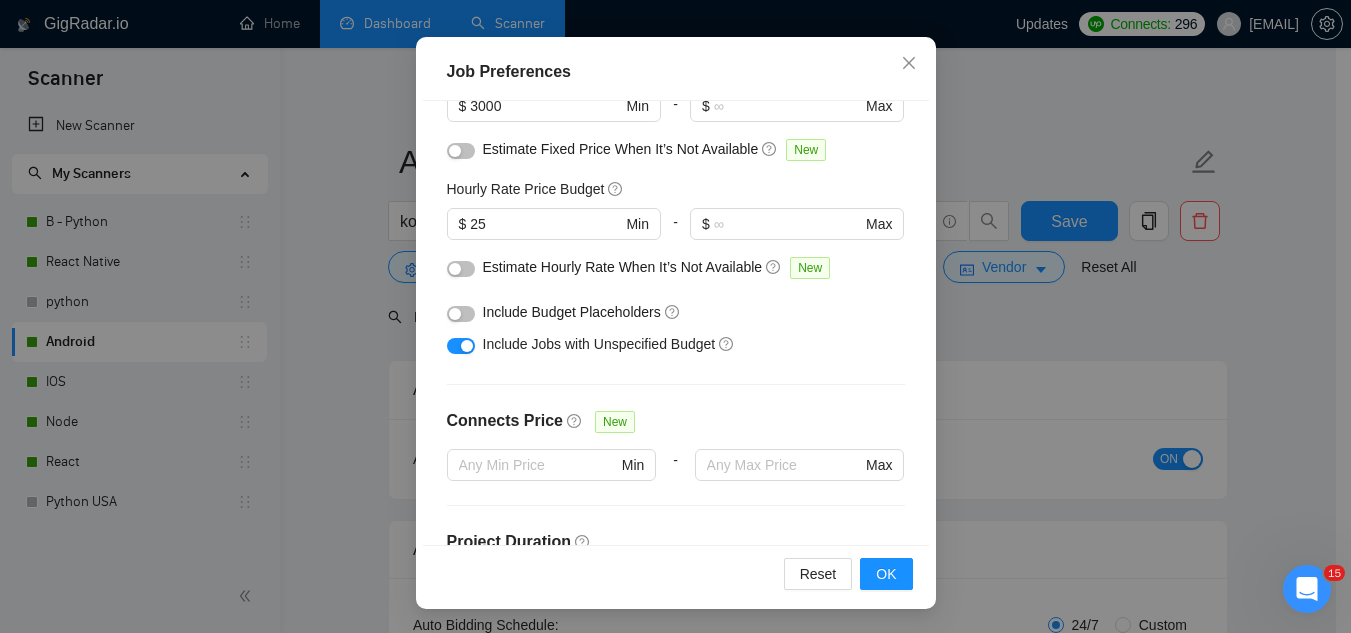 click on "Job Preferences Budget Project Type All Fixed Price Hourly Rate   Fixed Price Budget $ 3000 Min - $ Max Estimate Fixed Price When It’s Not Available New   Hourly Rate Price Budget $ 25 Min - $ Max Estimate Hourly Rate When It’s Not Available New Include Budget Placeholders Include Jobs with Unspecified Budget   Connects Price New Min - Max Project Duration   Unspecified Less than 1 month 1 to 3 months 3 to 6 months More than 6 months Hourly Workload   Unspecified <30 hrs/week >30 hrs/week Hours TBD Unsure Job Posting Questions New   Any posting questions Description Preferences Description Size New   Any description size Reset OK" at bounding box center (675, 316) 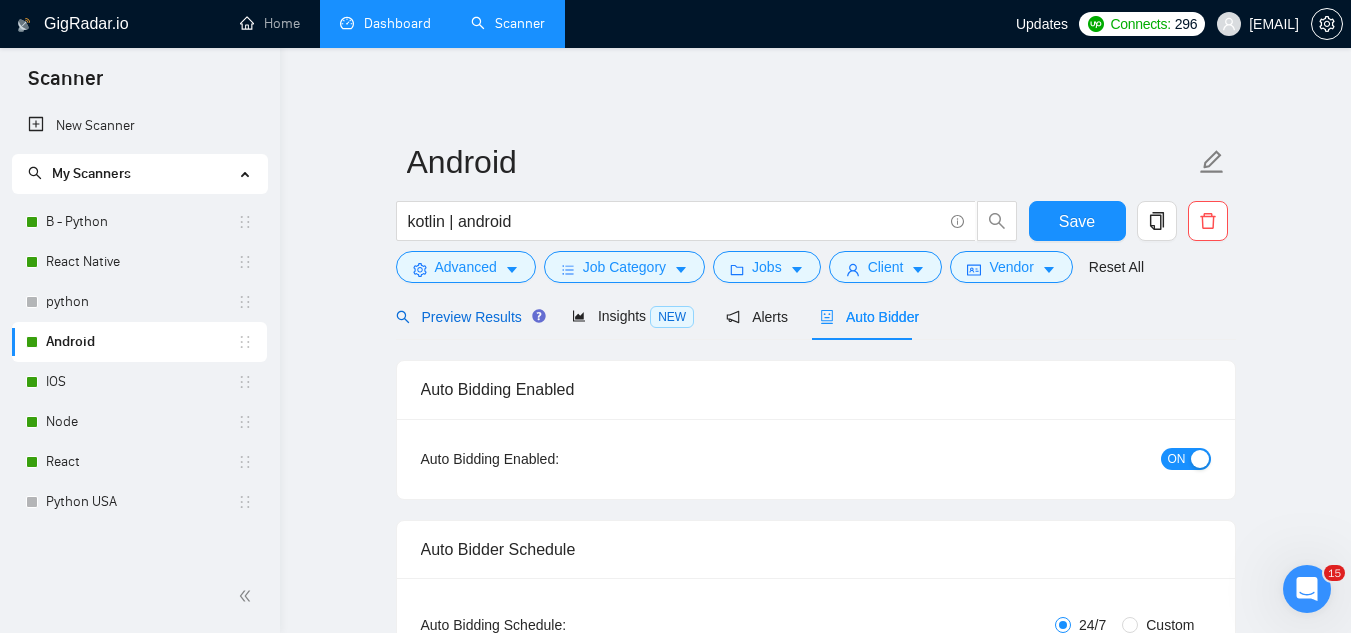 click on "Preview Results" at bounding box center (468, 317) 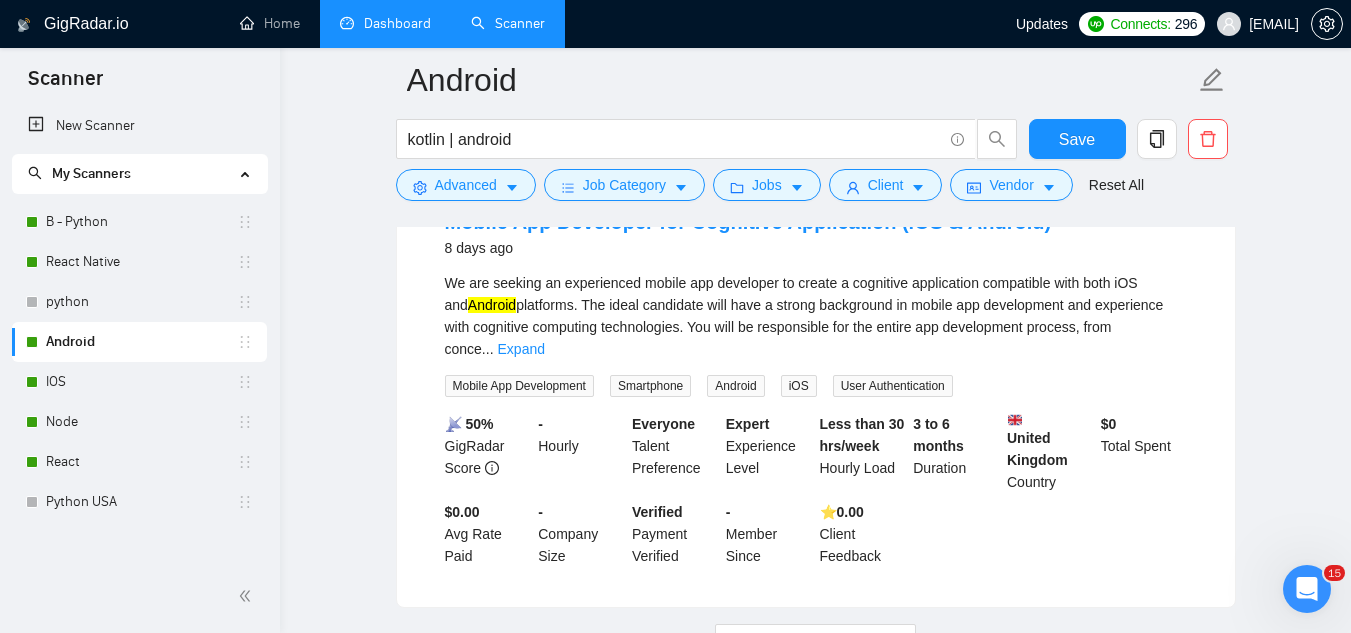 scroll, scrollTop: 4410, scrollLeft: 0, axis: vertical 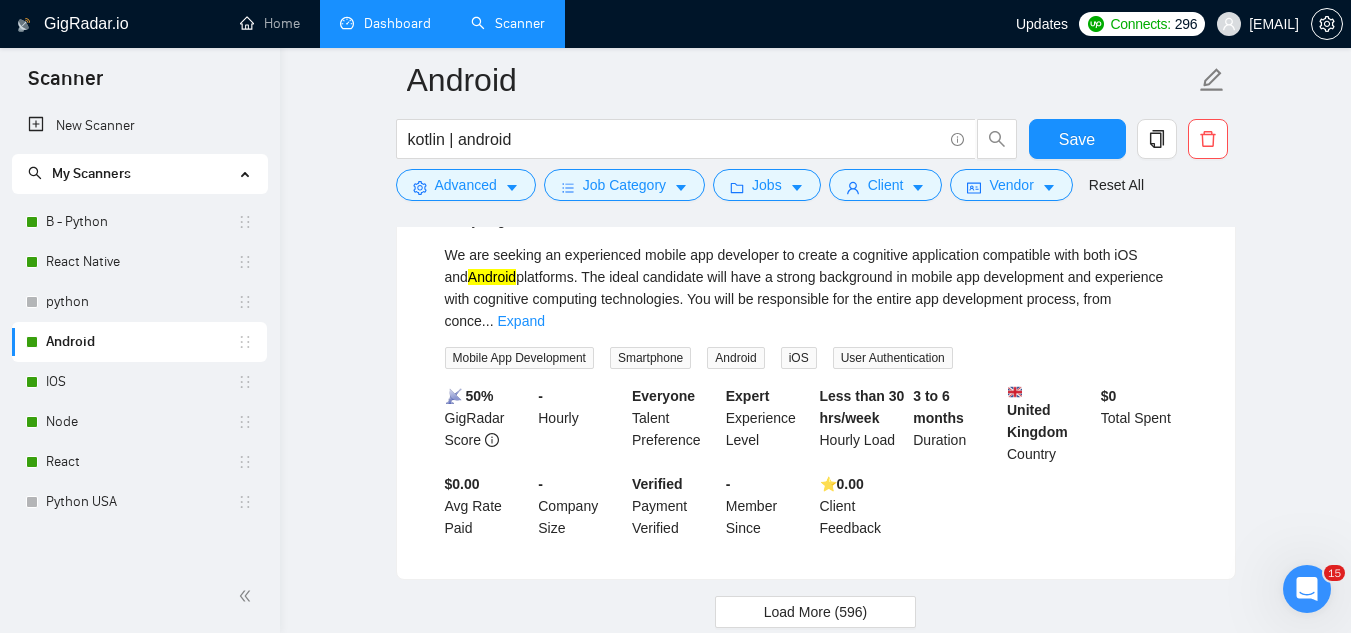 click on "Dashboard" at bounding box center [385, 23] 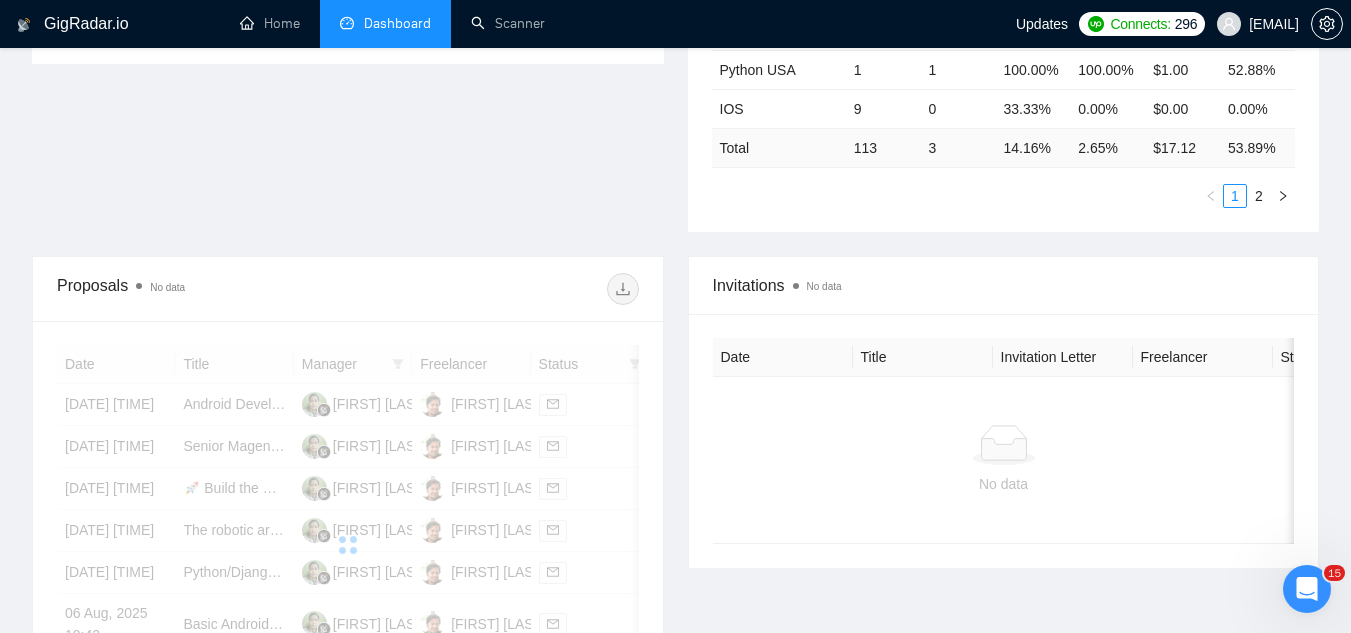 scroll, scrollTop: 602, scrollLeft: 0, axis: vertical 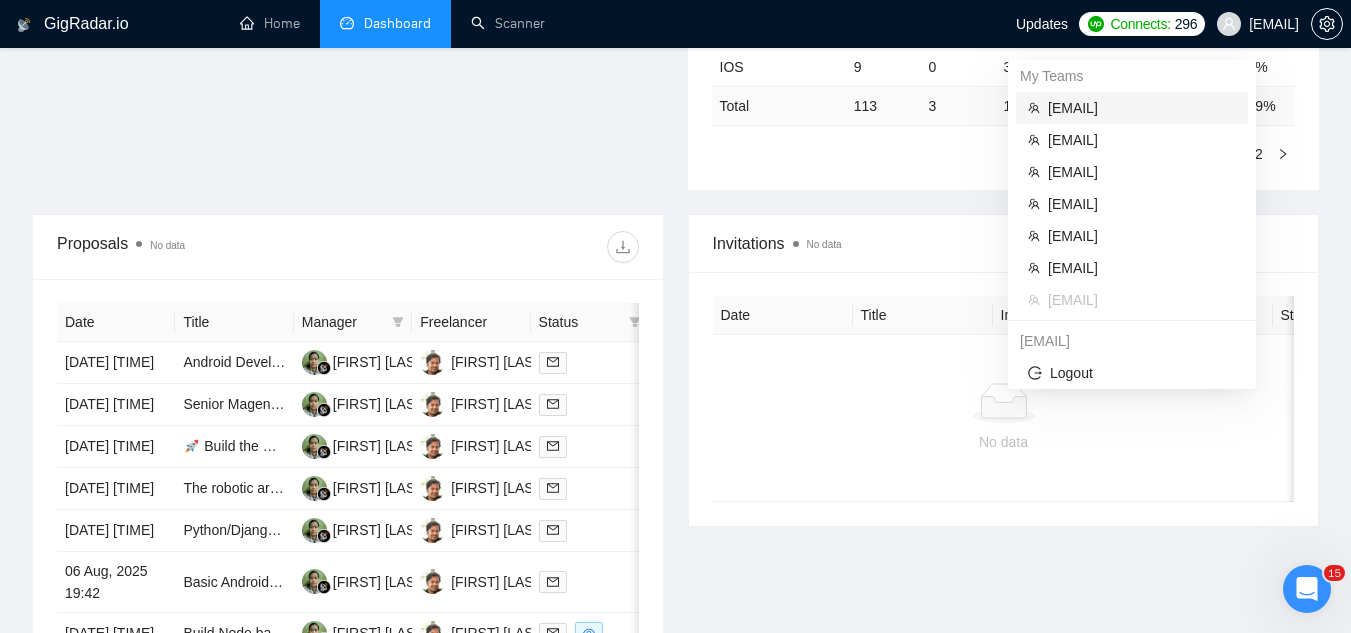 click on "[EMAIL]" at bounding box center [1142, 108] 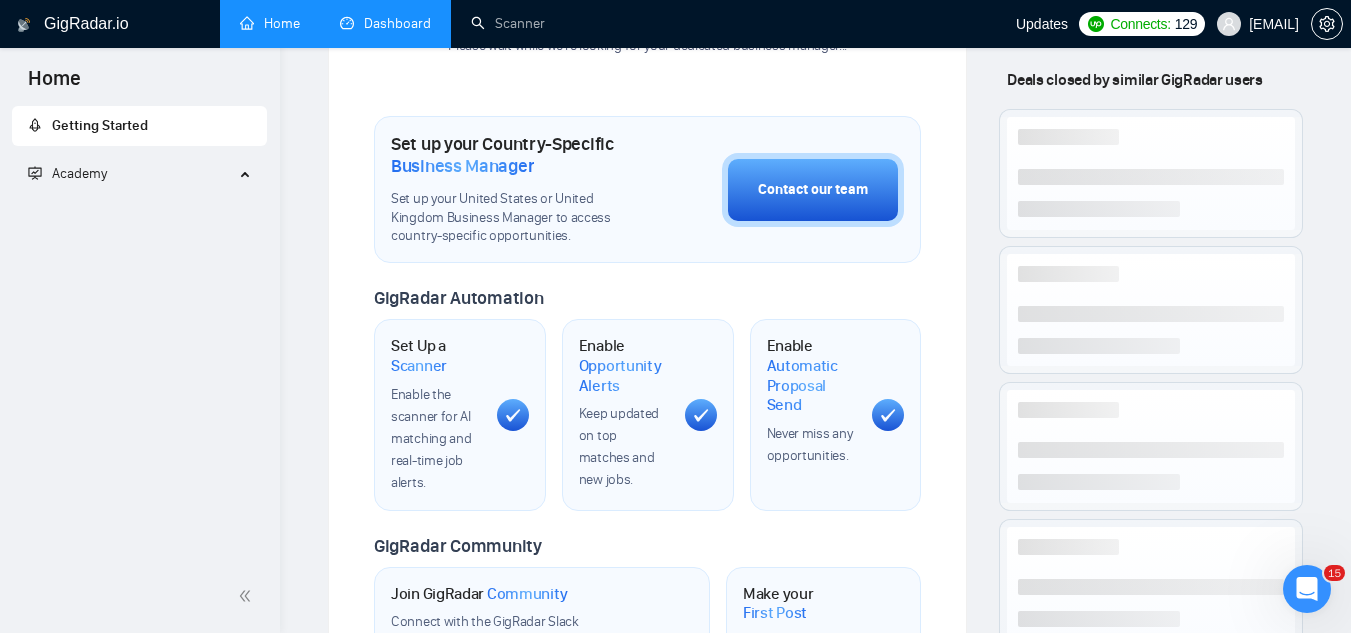 scroll, scrollTop: 882, scrollLeft: 0, axis: vertical 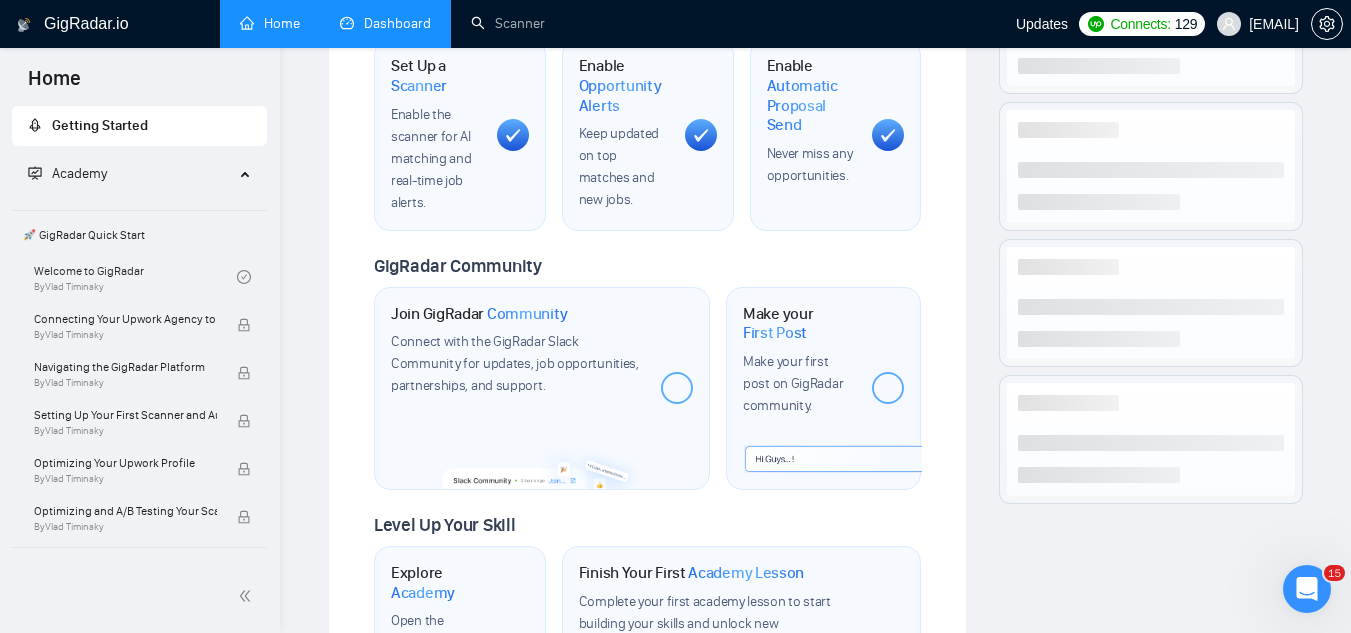 click on "Dashboard" at bounding box center [385, 23] 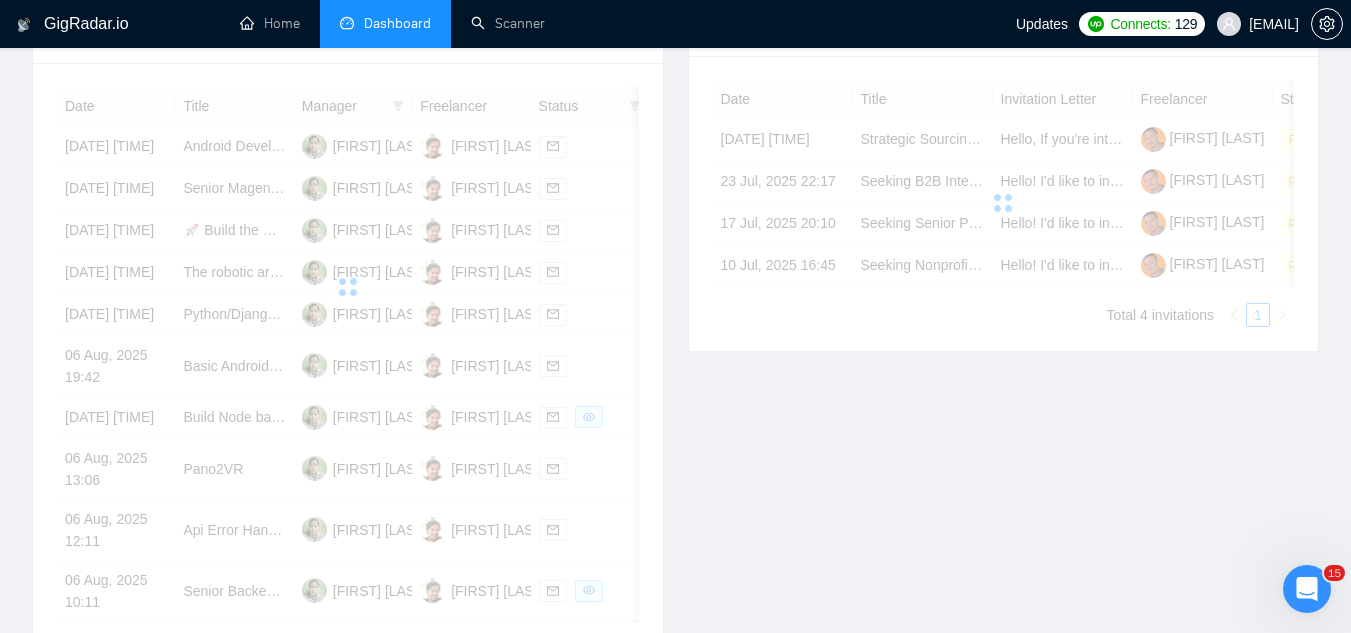 scroll, scrollTop: 602, scrollLeft: 0, axis: vertical 